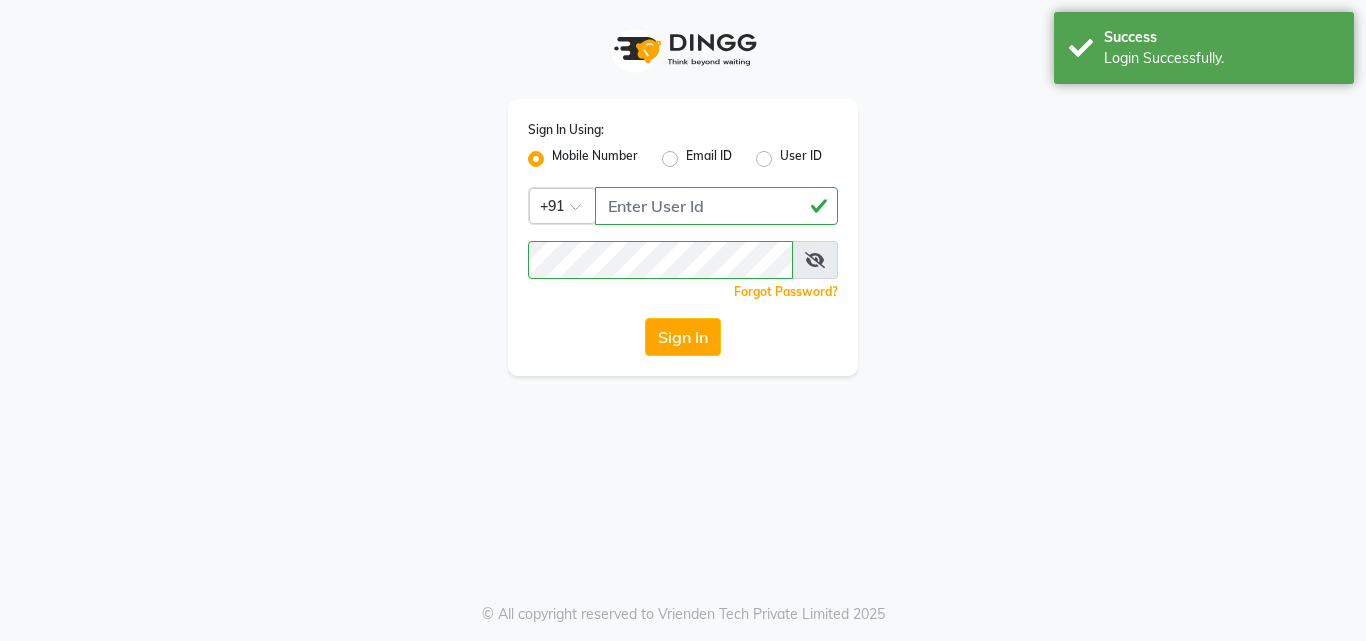 scroll, scrollTop: 0, scrollLeft: 0, axis: both 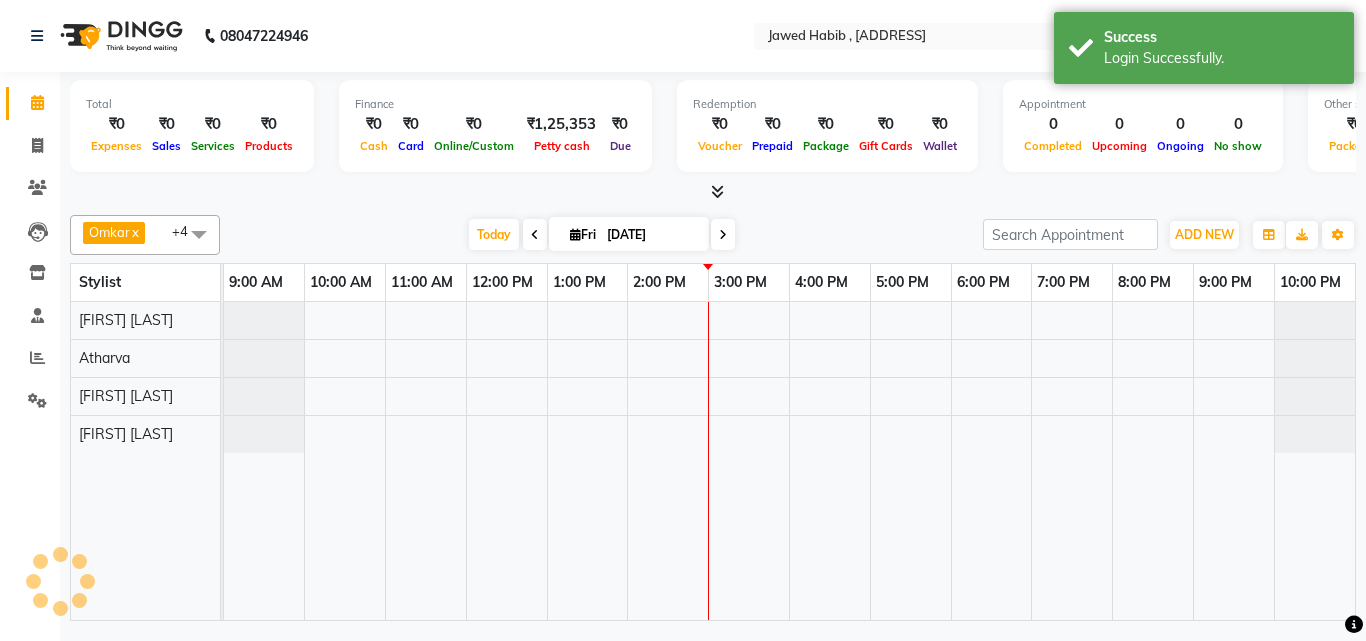 select on "en" 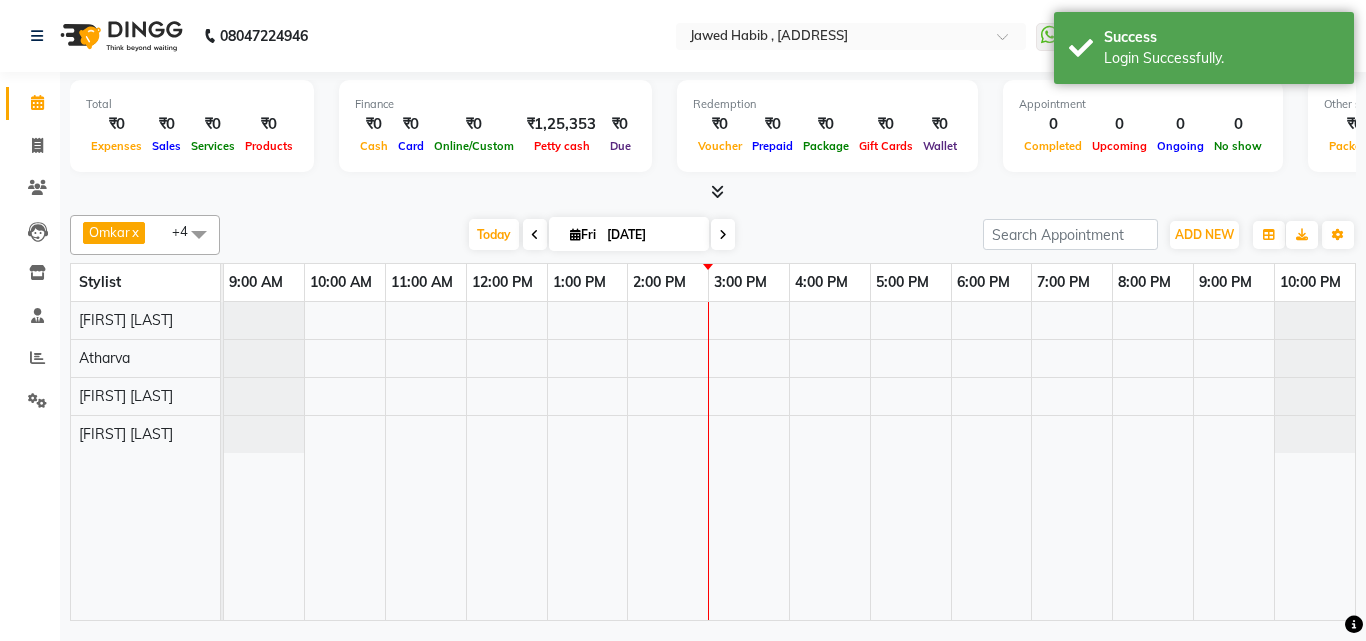 scroll, scrollTop: 0, scrollLeft: 0, axis: both 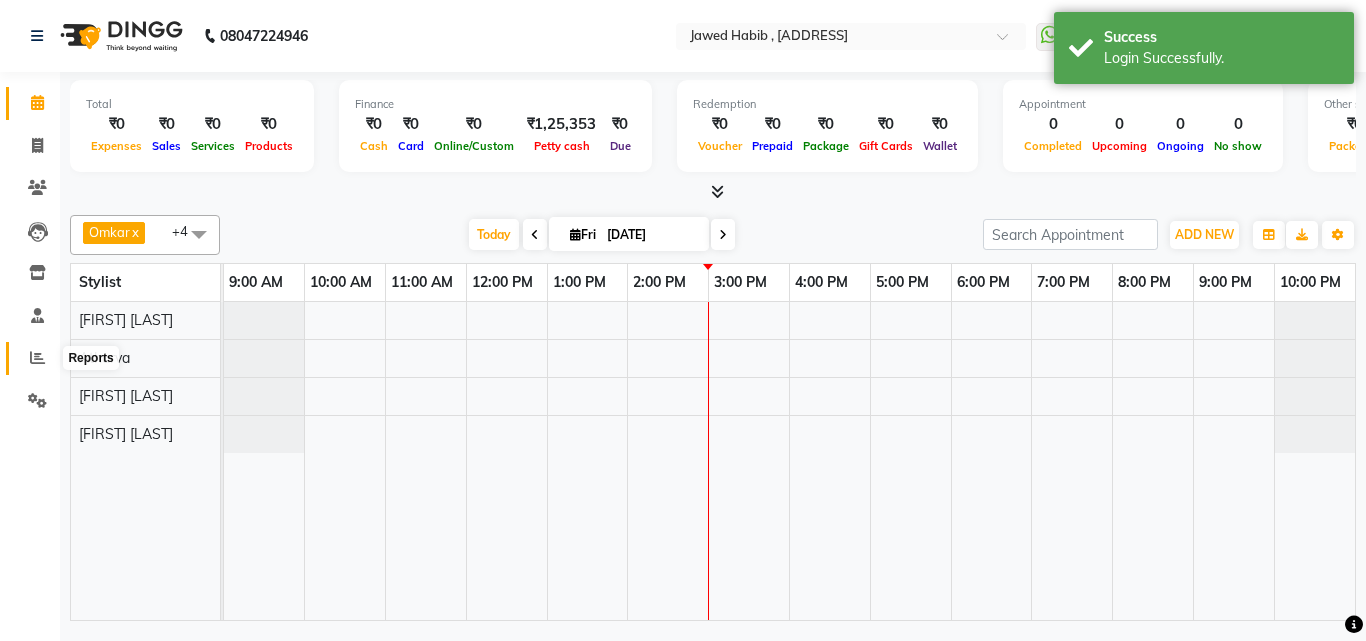 click 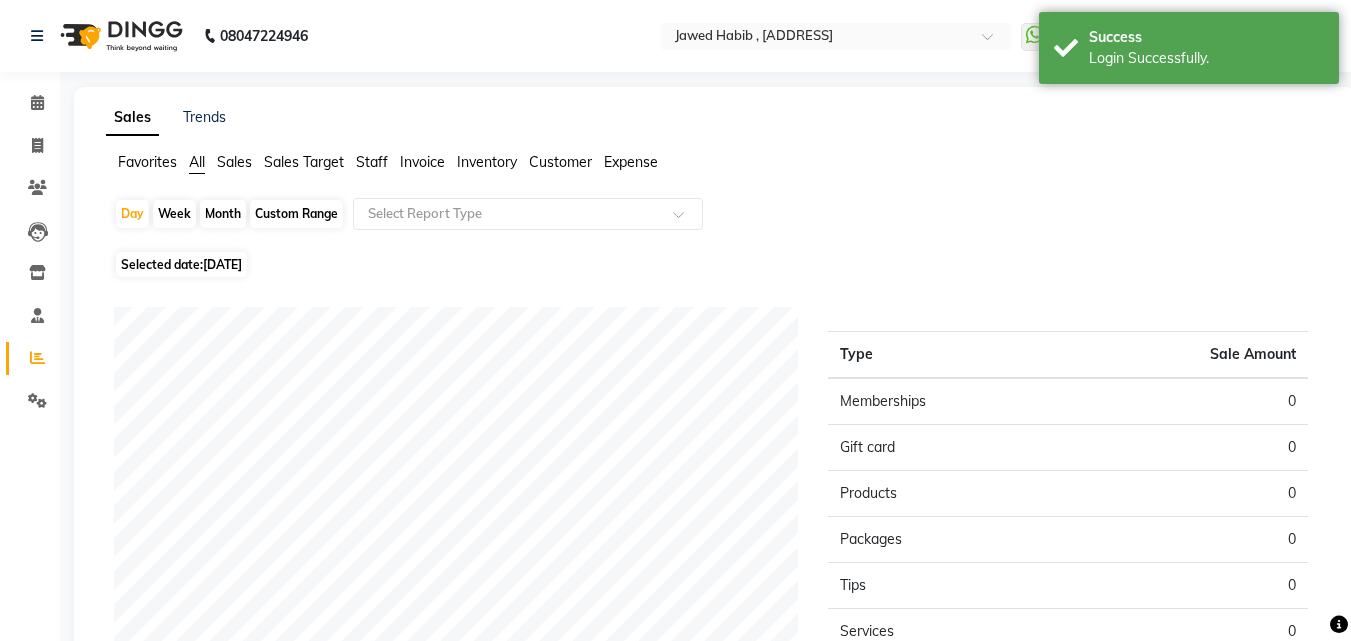click on "Month" 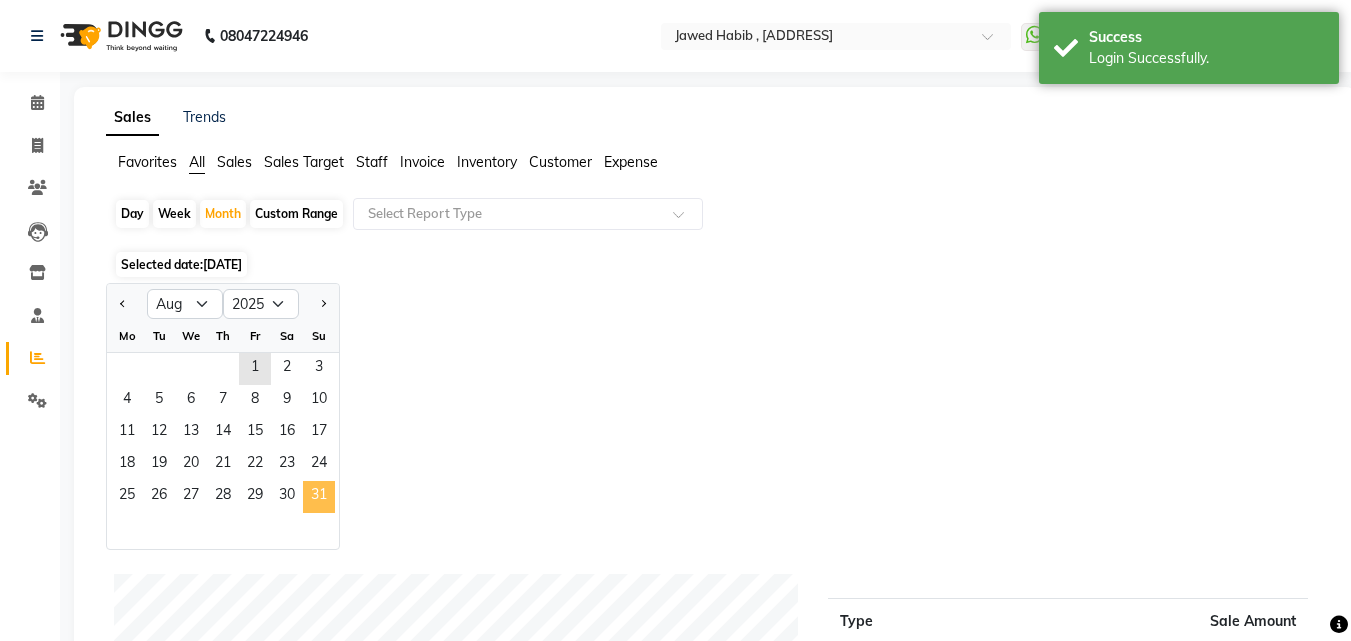 click on "31" 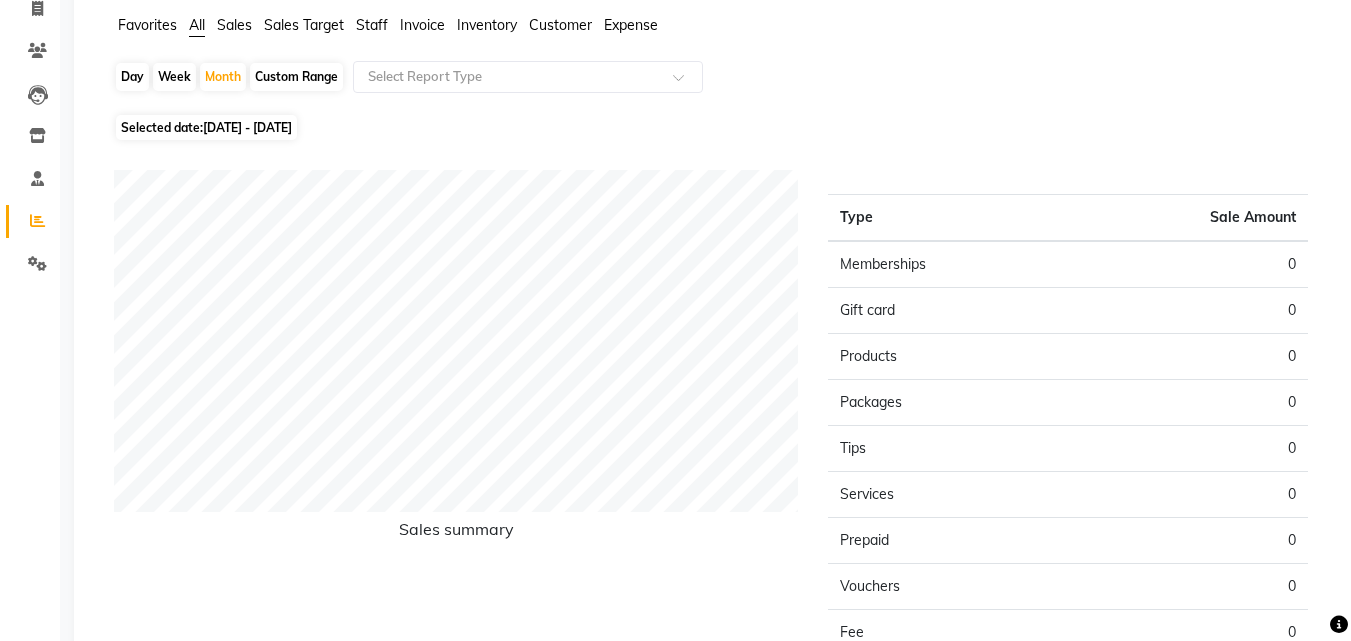 scroll, scrollTop: 0, scrollLeft: 0, axis: both 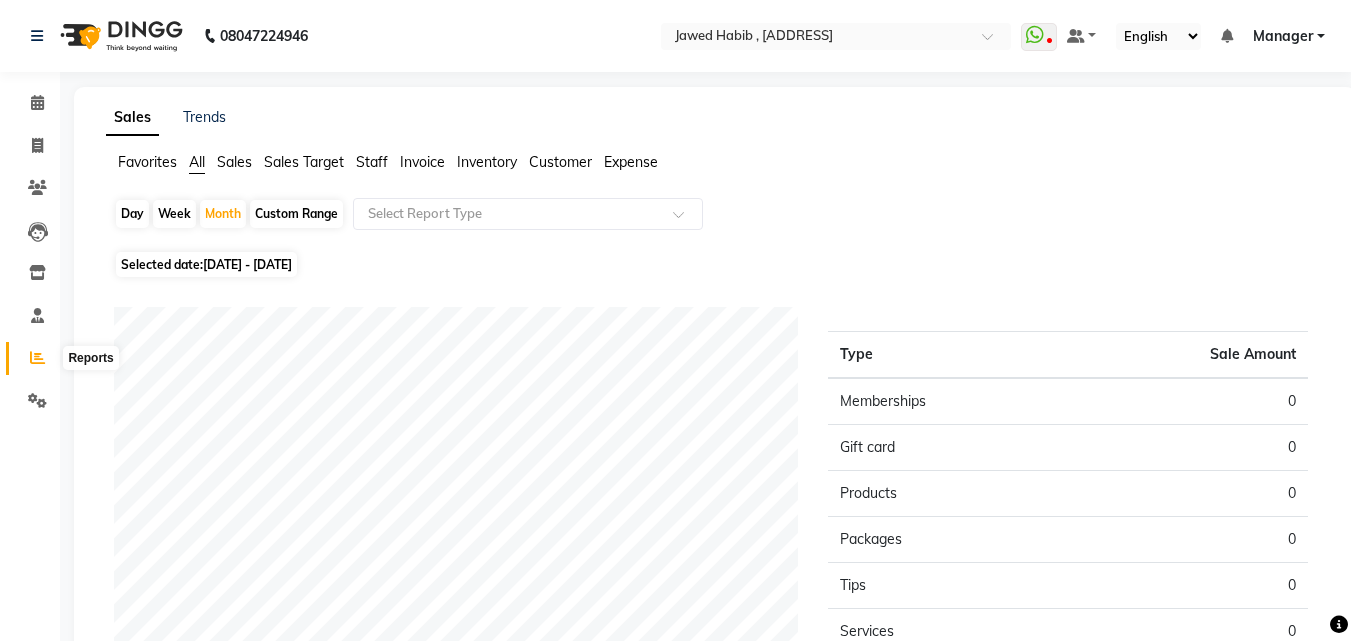 click 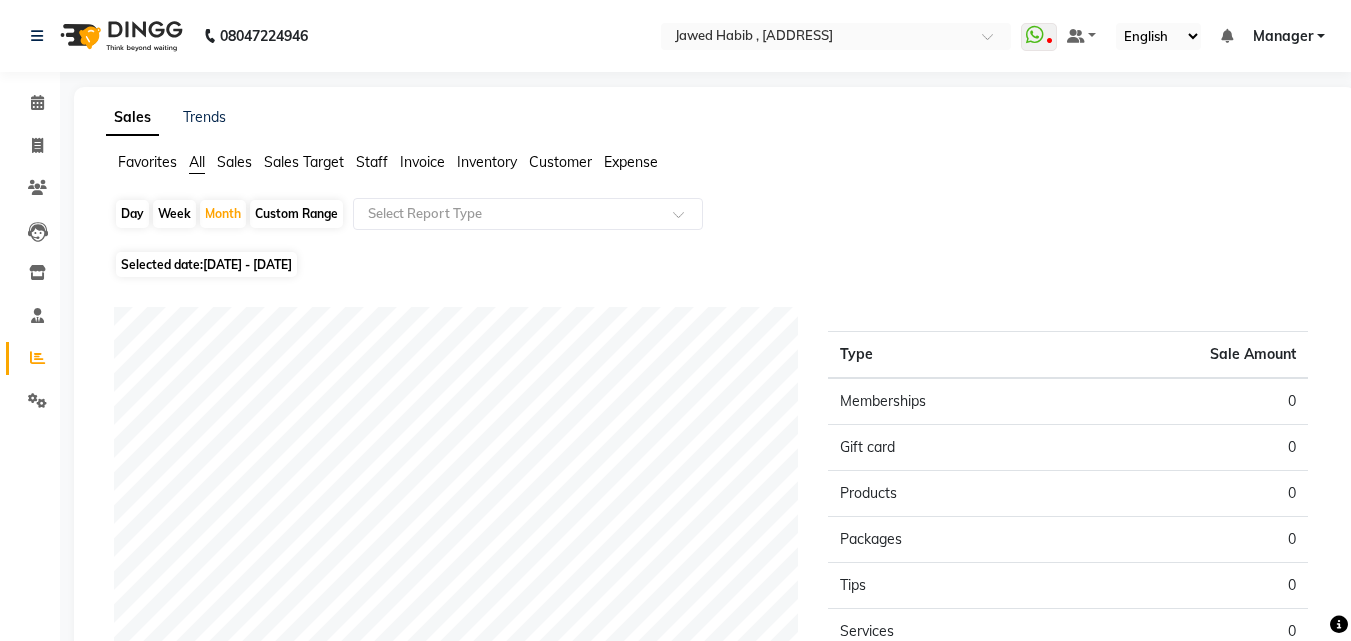 click on "Day   Week   Month   Custom Range  Select Report Type" 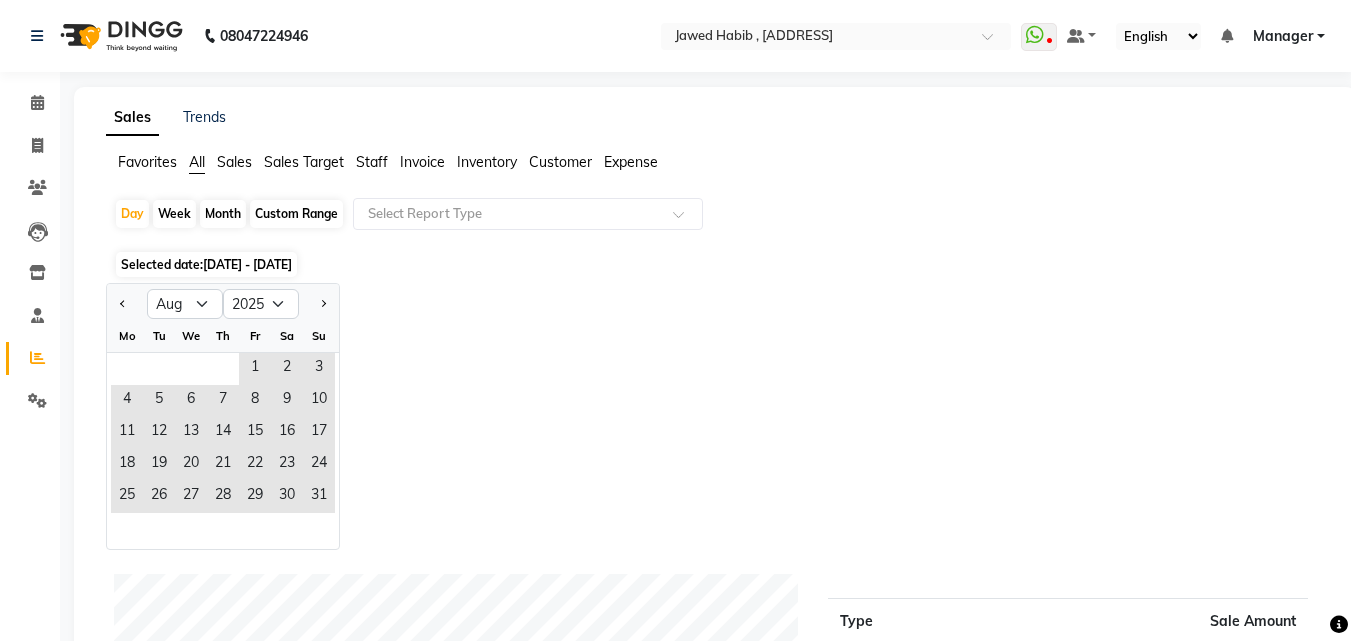 click on "Month" 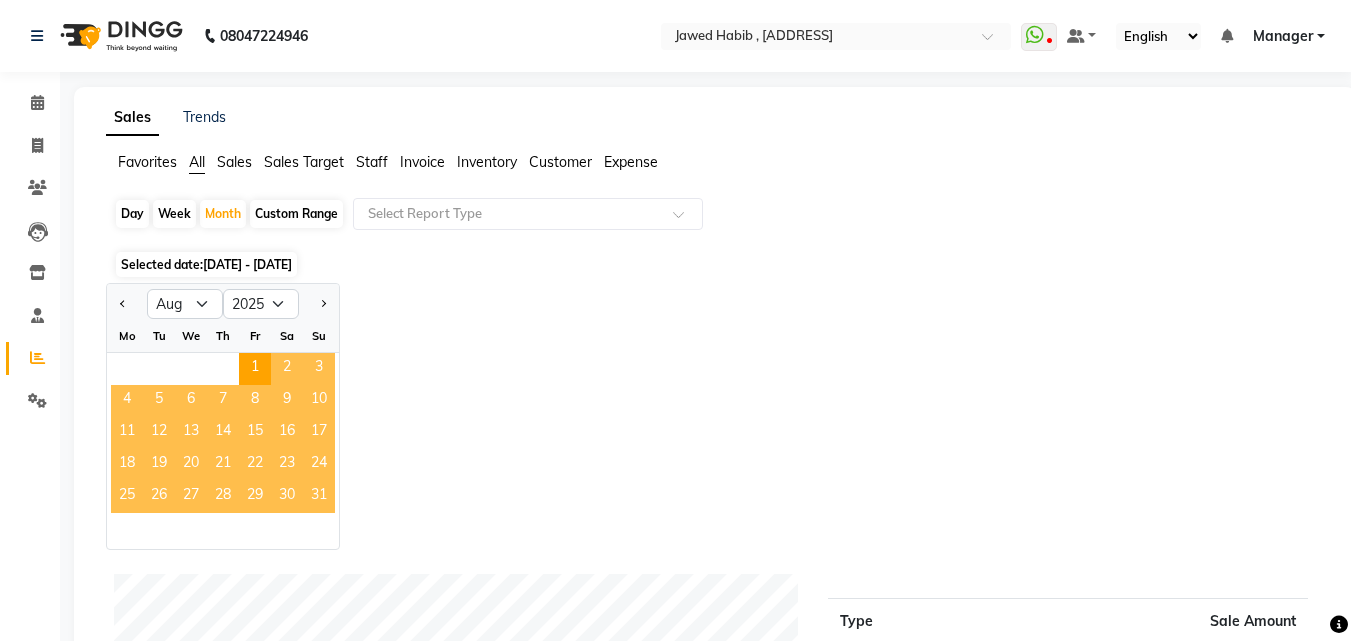 click on "31" 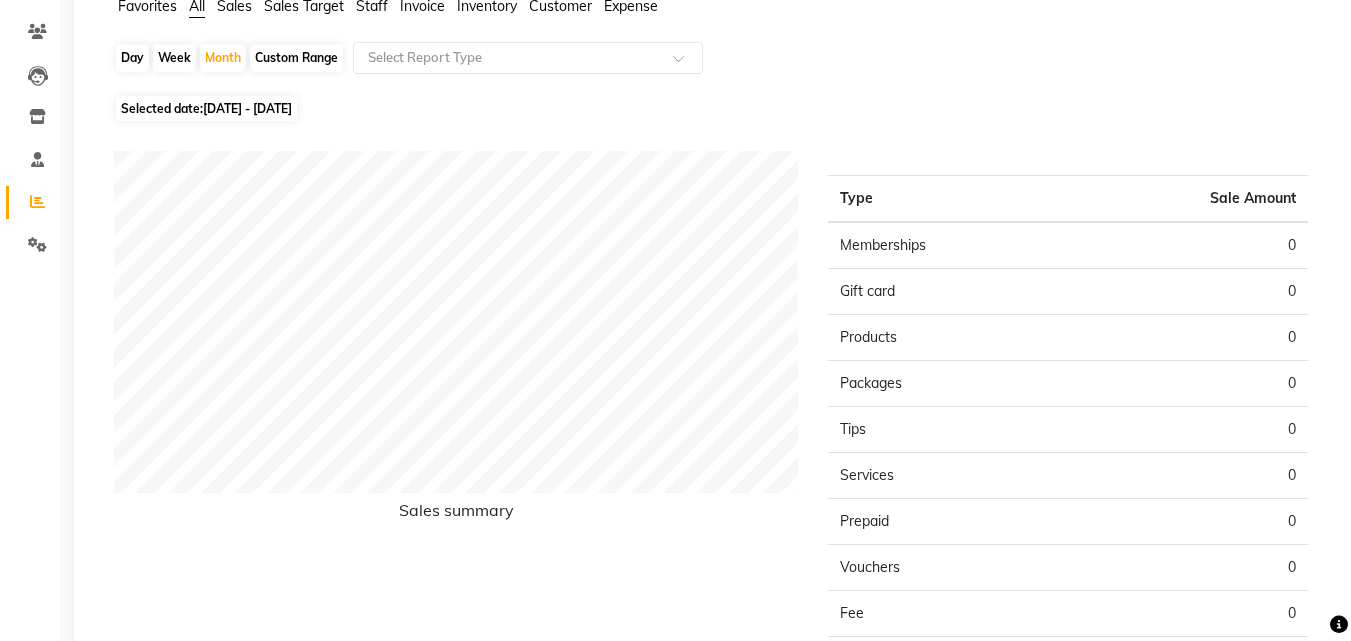 scroll, scrollTop: 0, scrollLeft: 0, axis: both 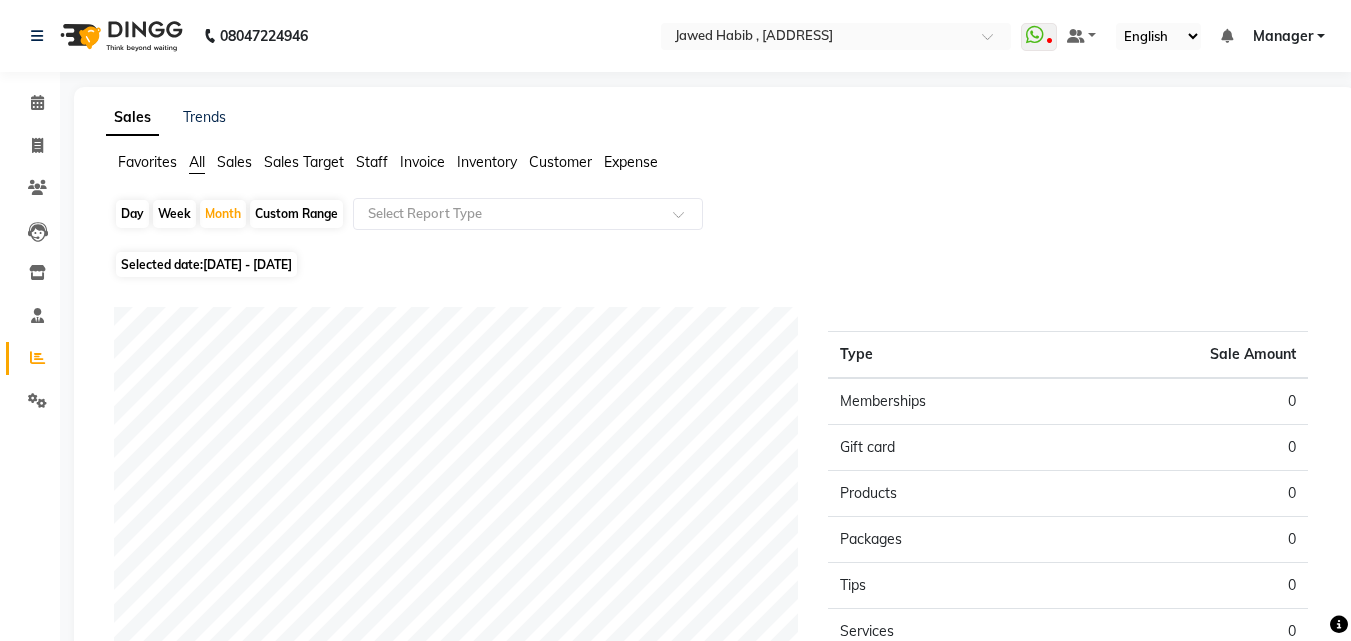 click on "Week" 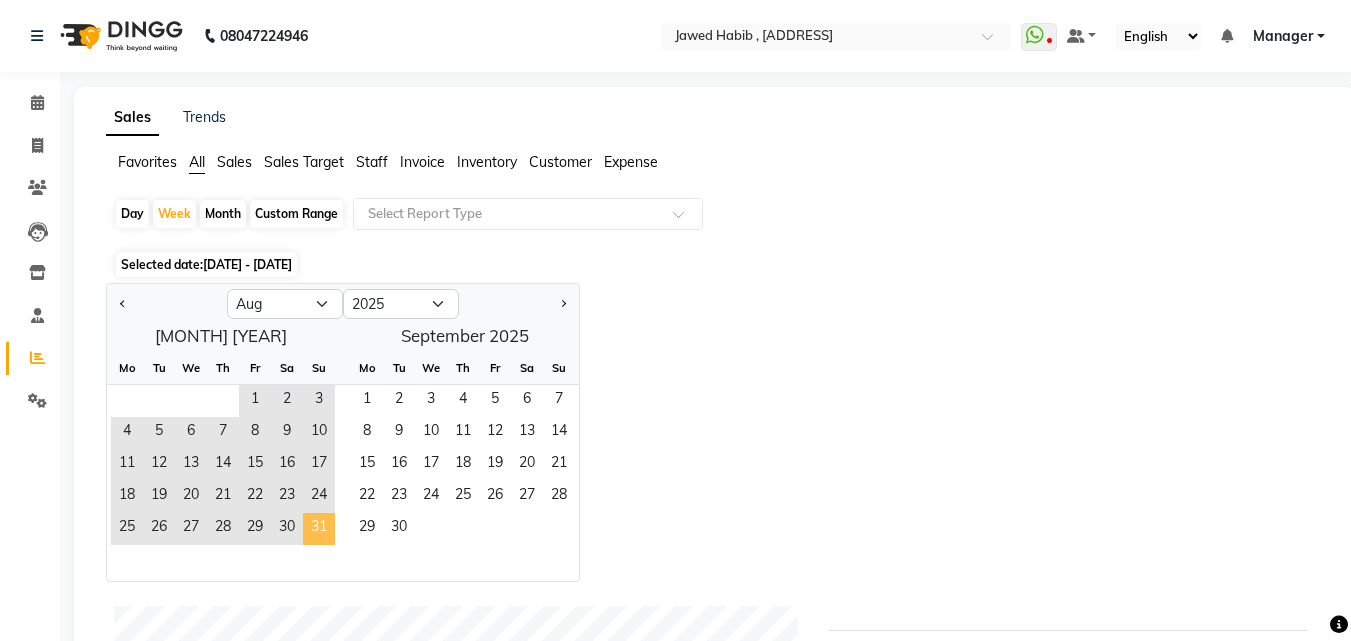 click on "31" 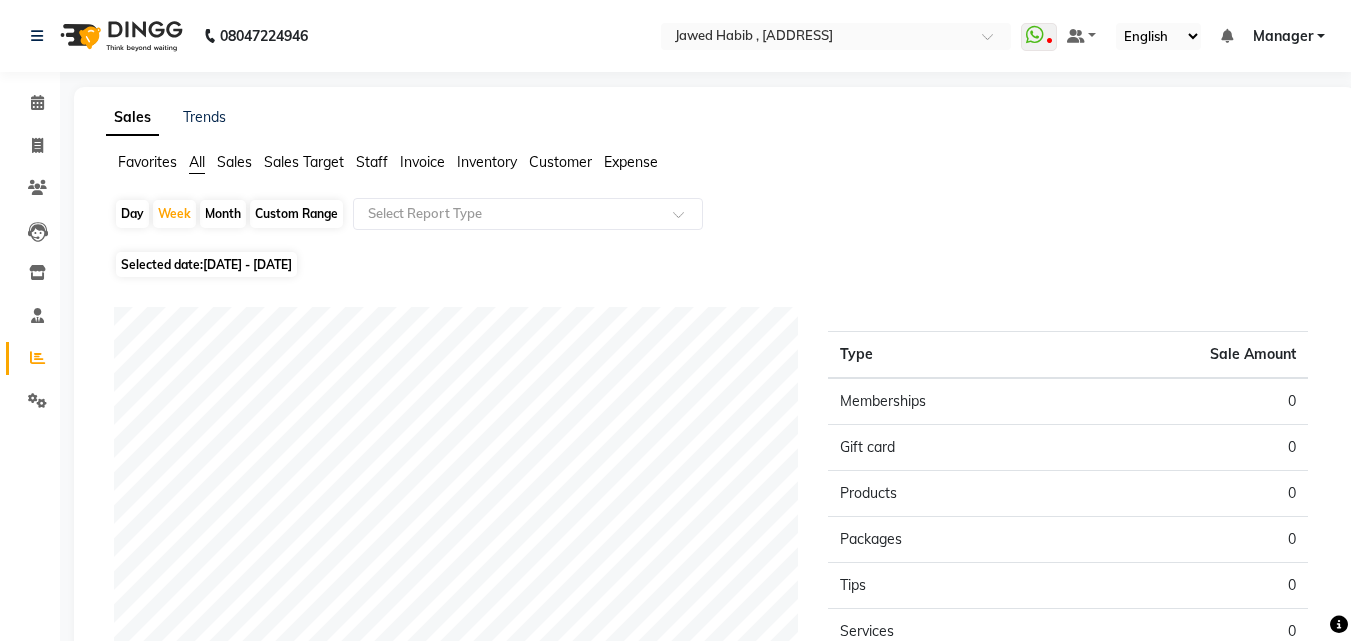 click on "Month" 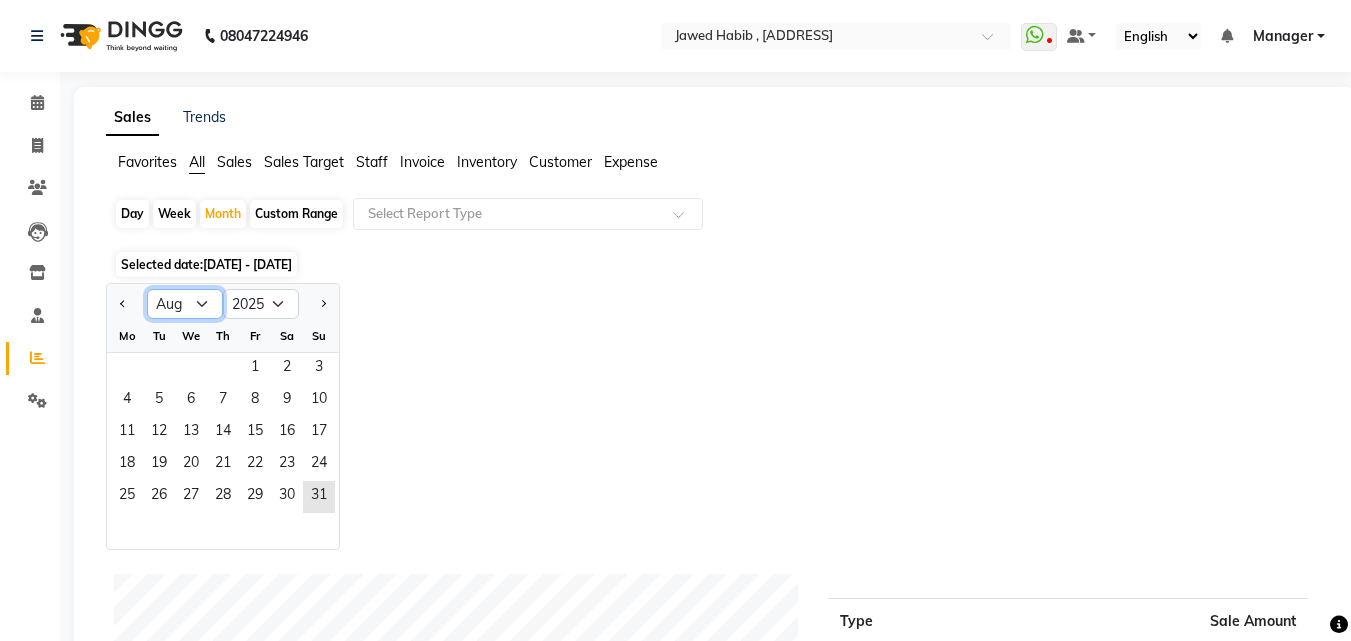 click on "Jan Feb Mar Apr May Jun Jul Aug Sep Oct Nov Dec" 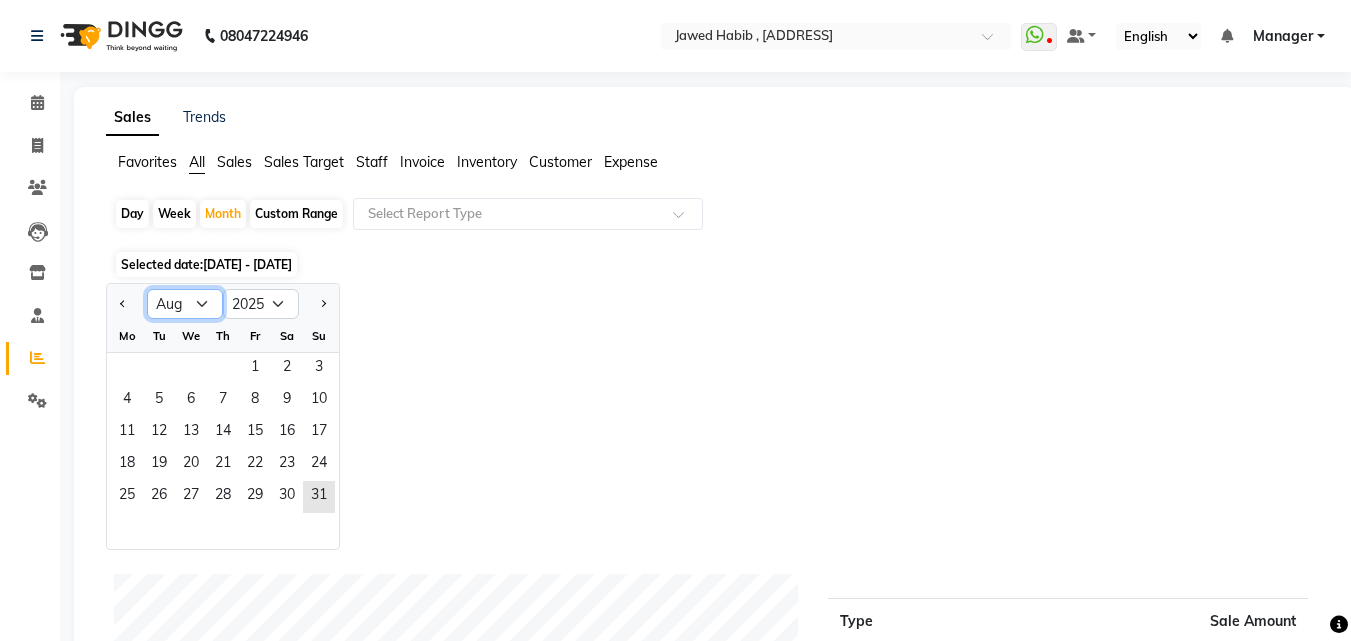 select on "7" 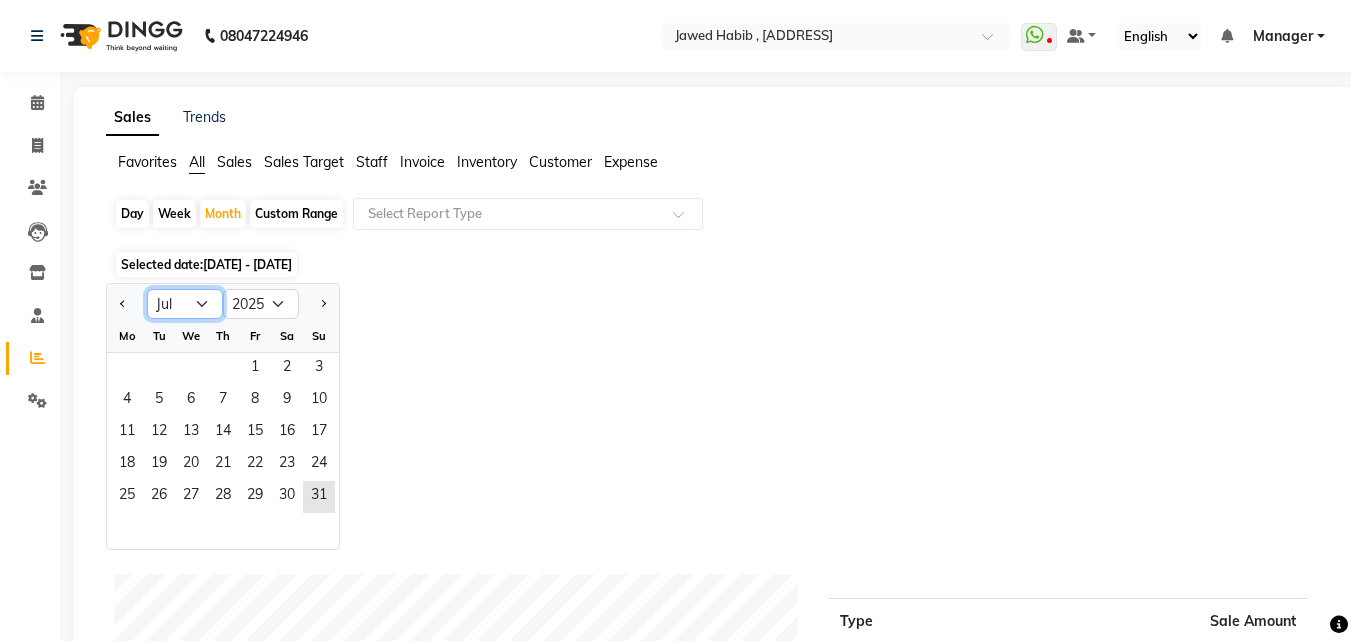 click on "Jan Feb Mar Apr May Jun Jul Aug Sep Oct Nov Dec" 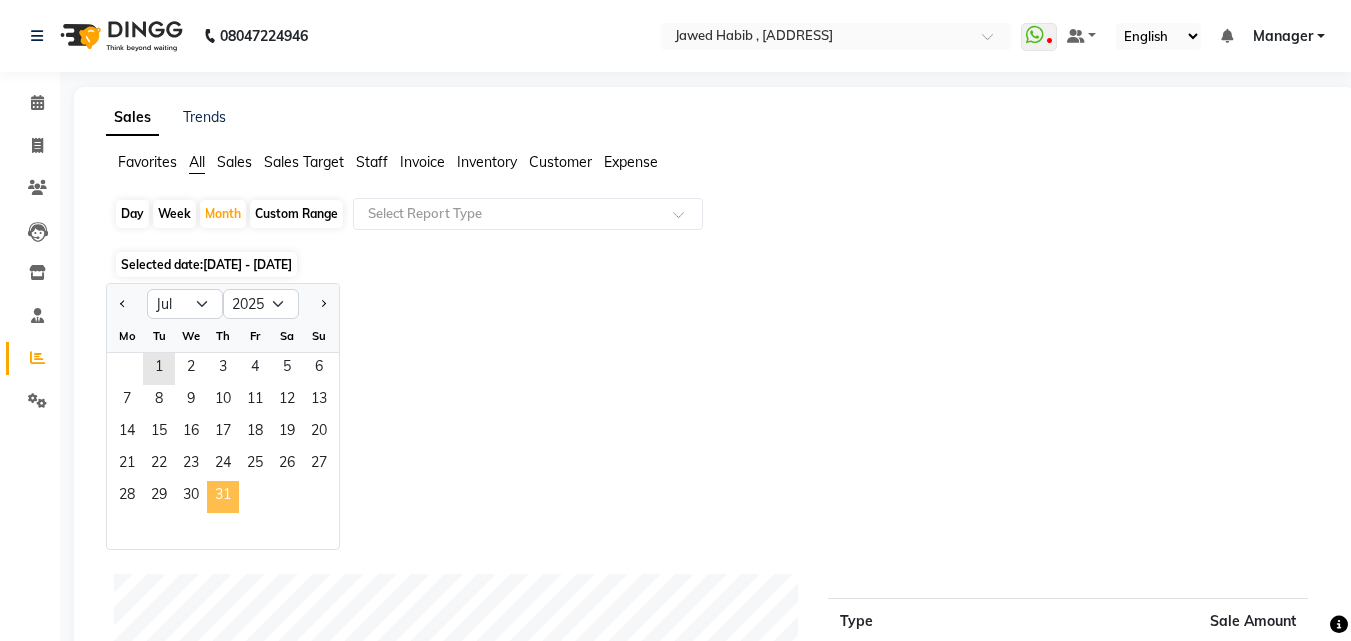 click on "31" 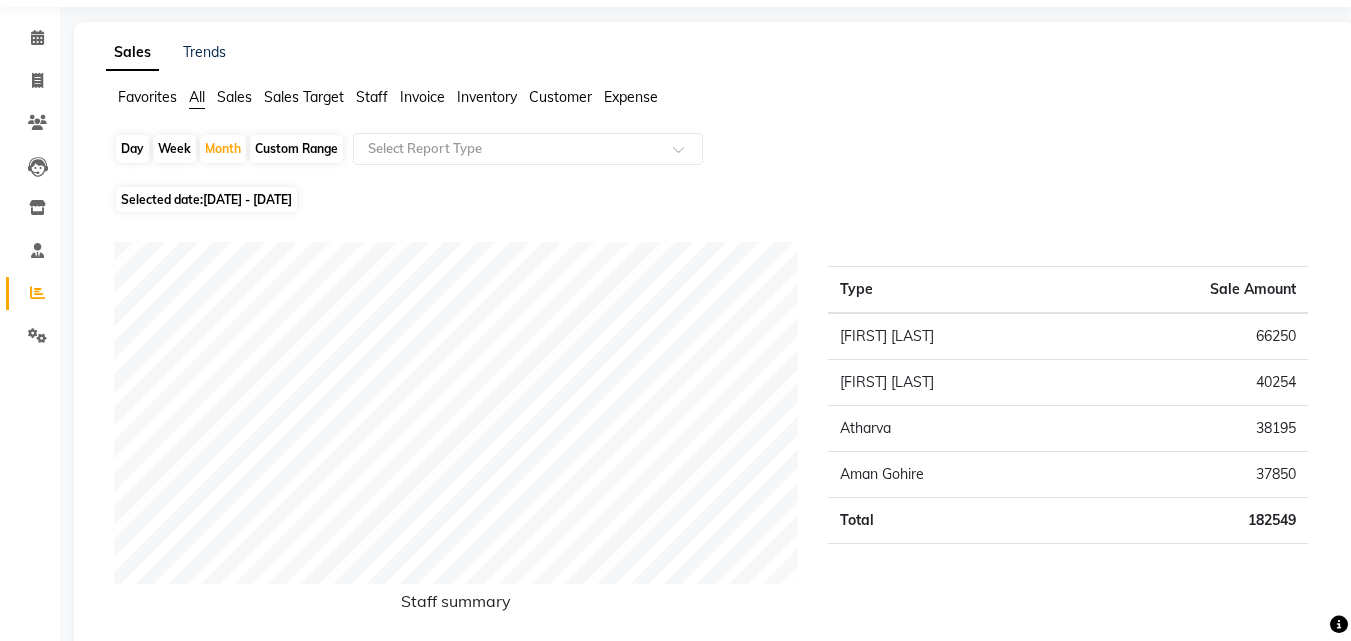 scroll, scrollTop: 100, scrollLeft: 0, axis: vertical 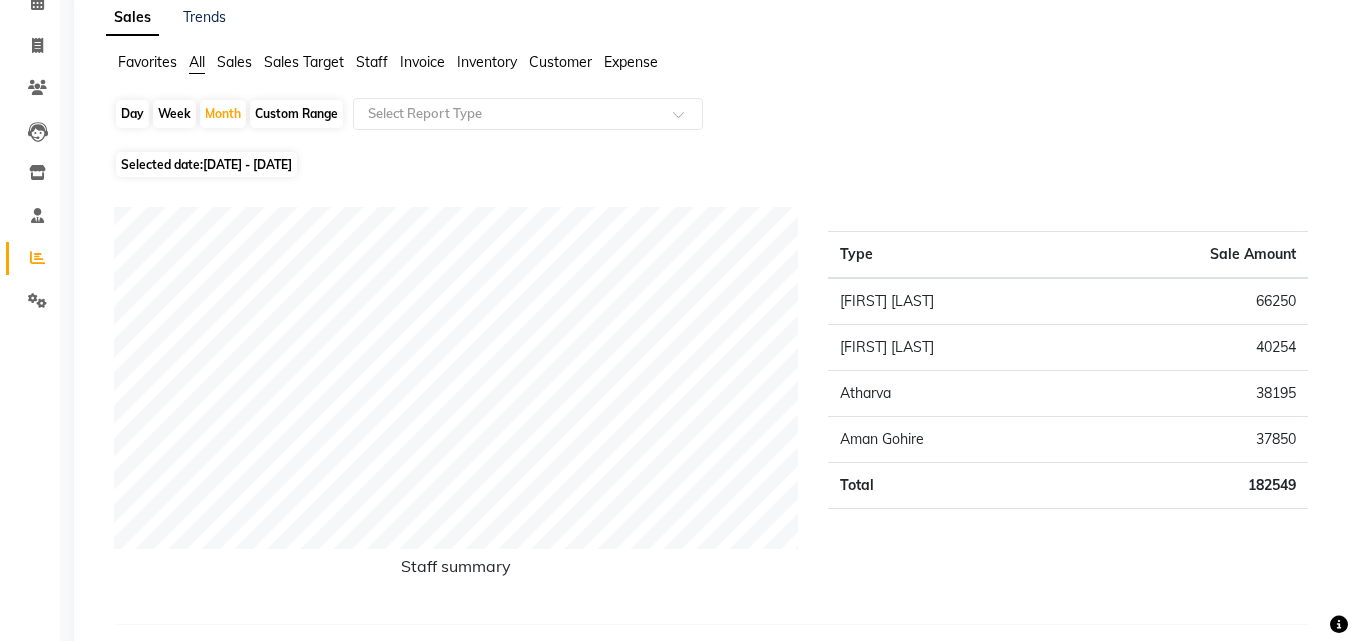 click on "Day" 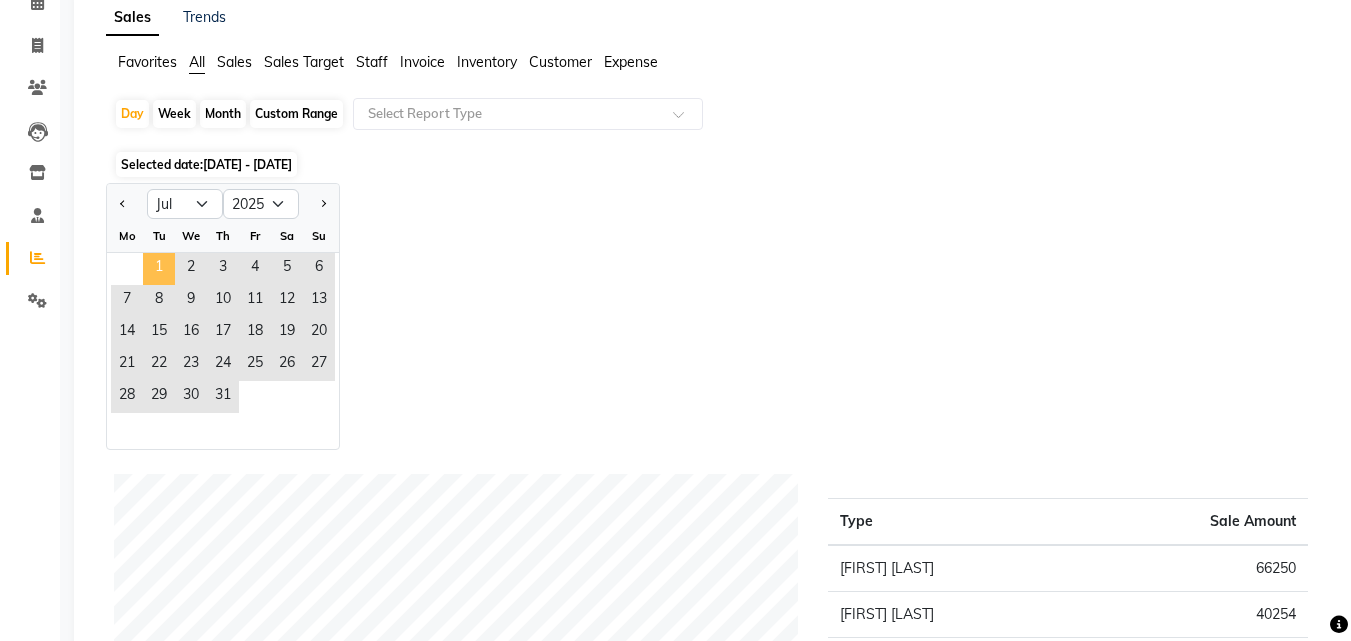 click on "1" 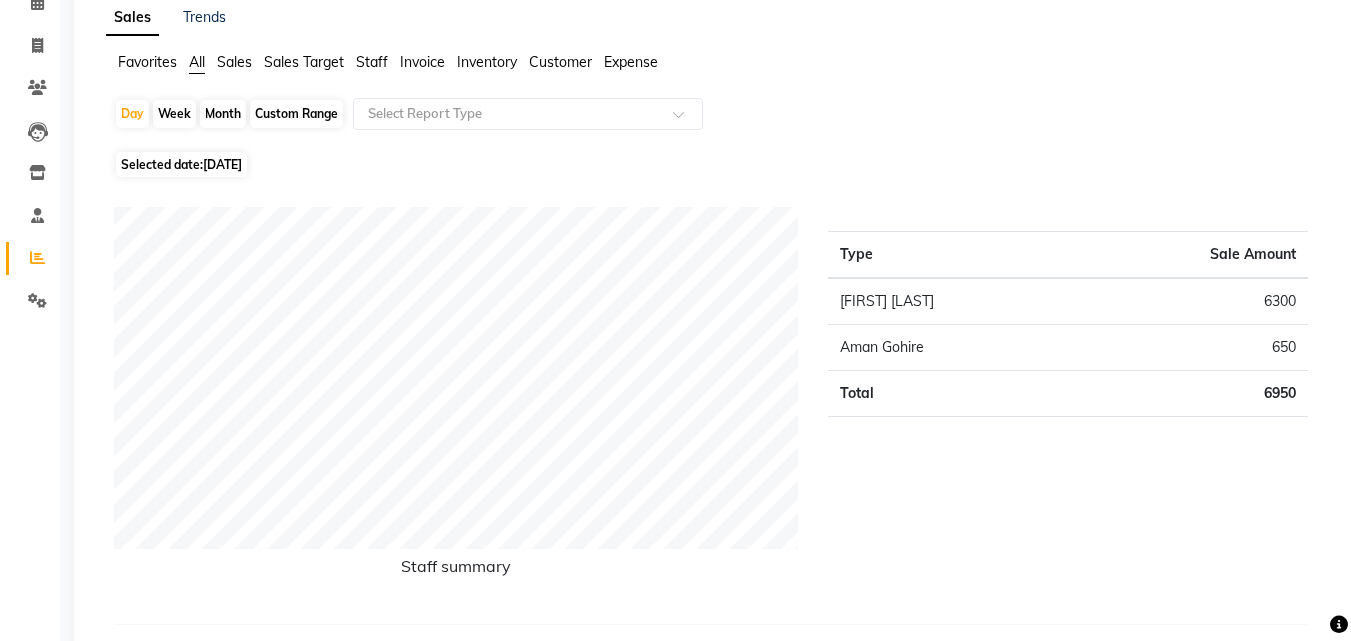 click on "[DATE]" 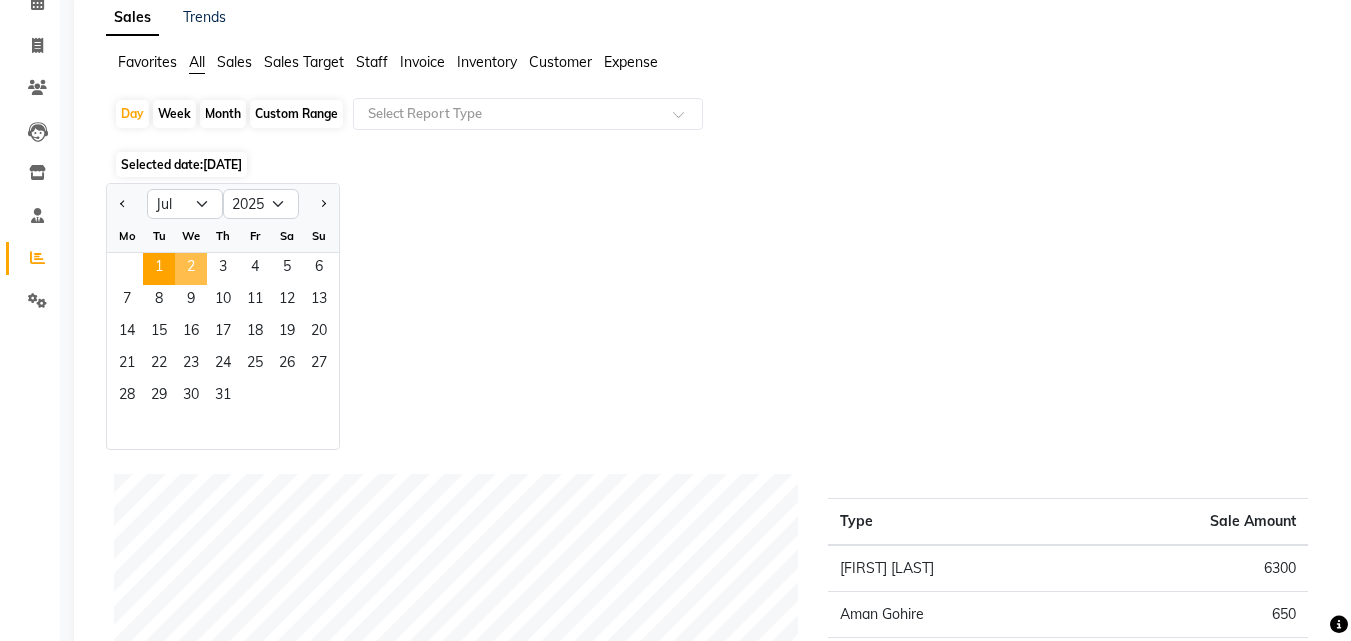 click on "2" 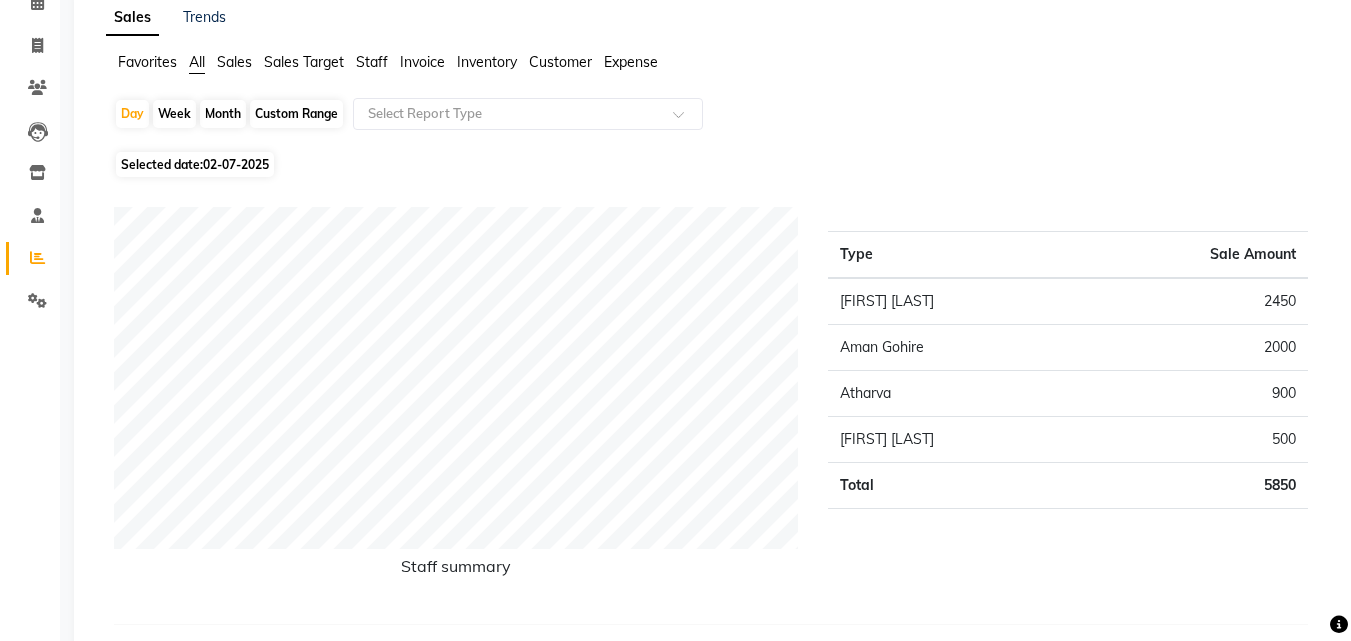 click on "Selected date:  [DATE]" 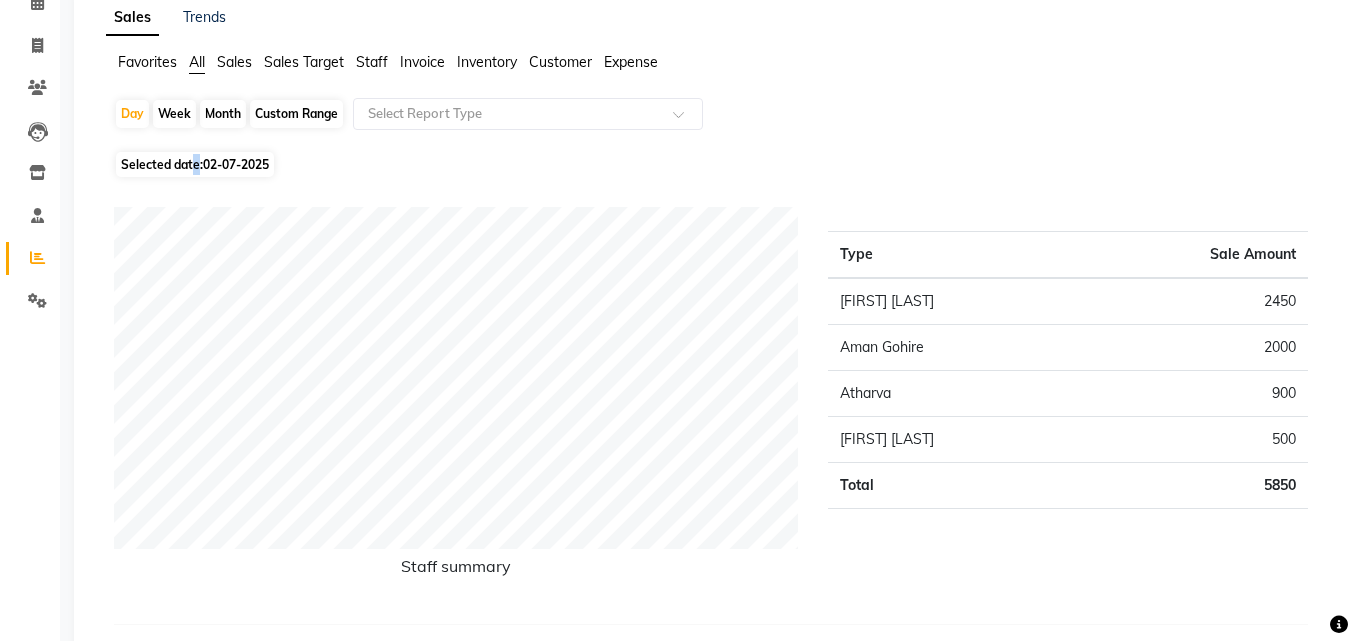 select on "7" 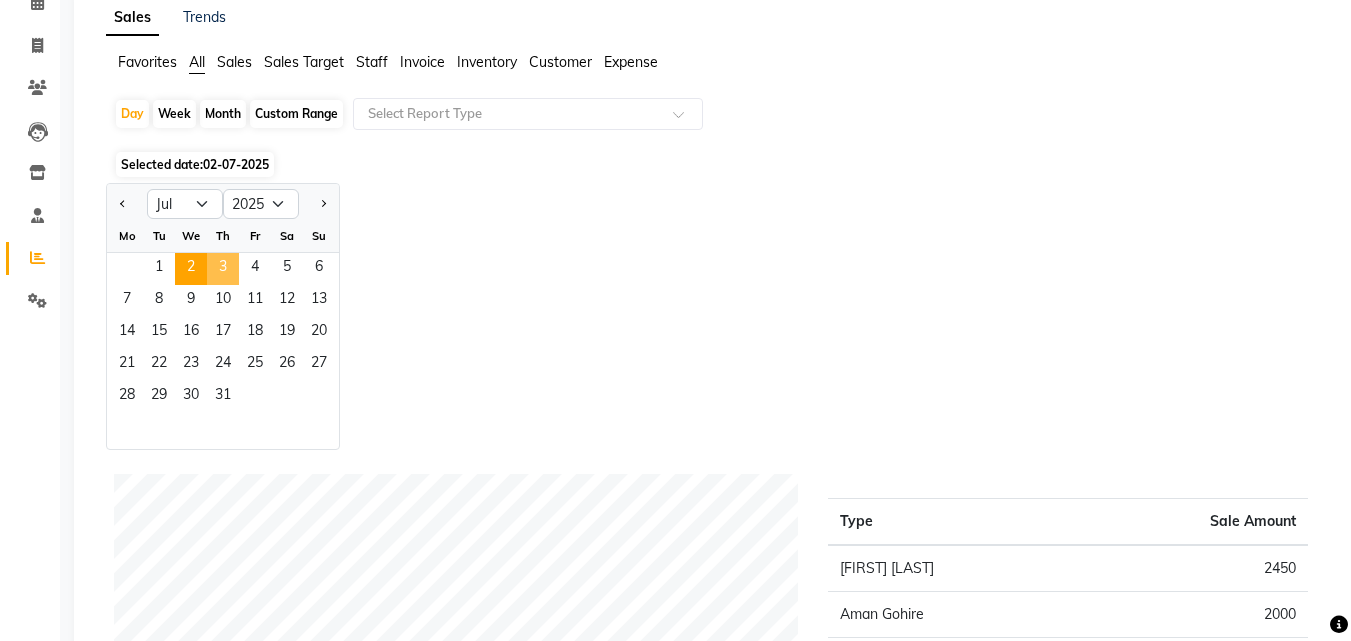 click on "3" 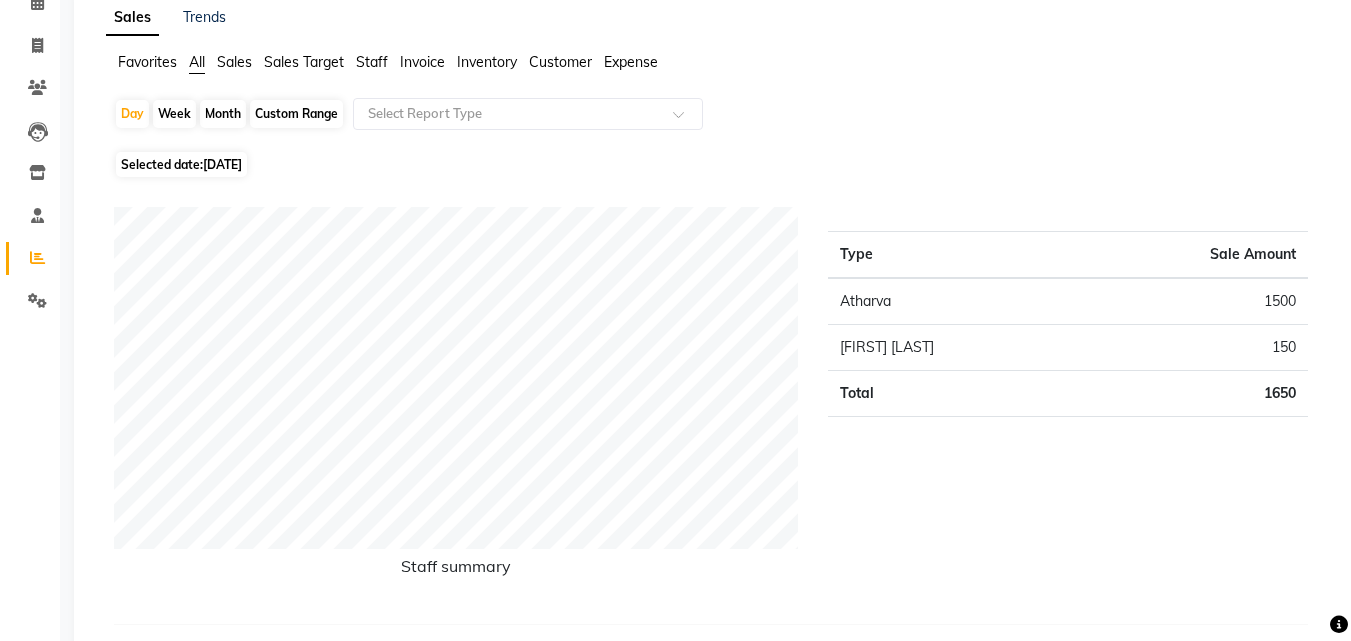 click on "[DATE]" 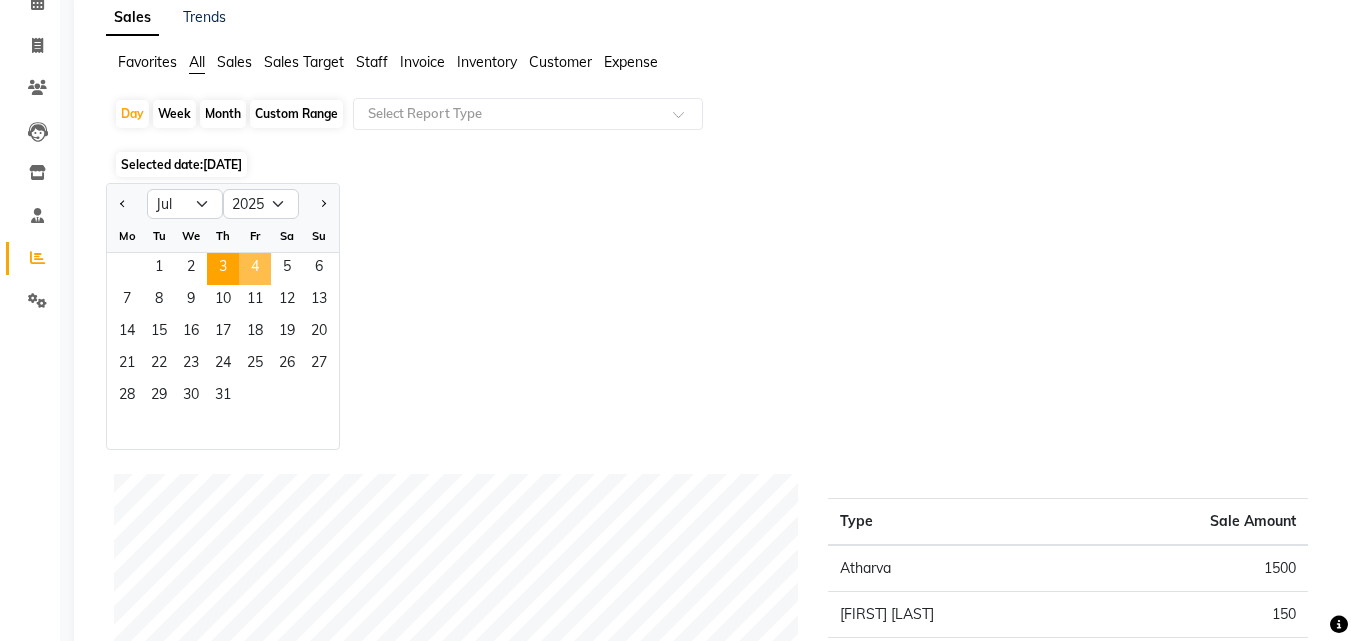 click on "4" 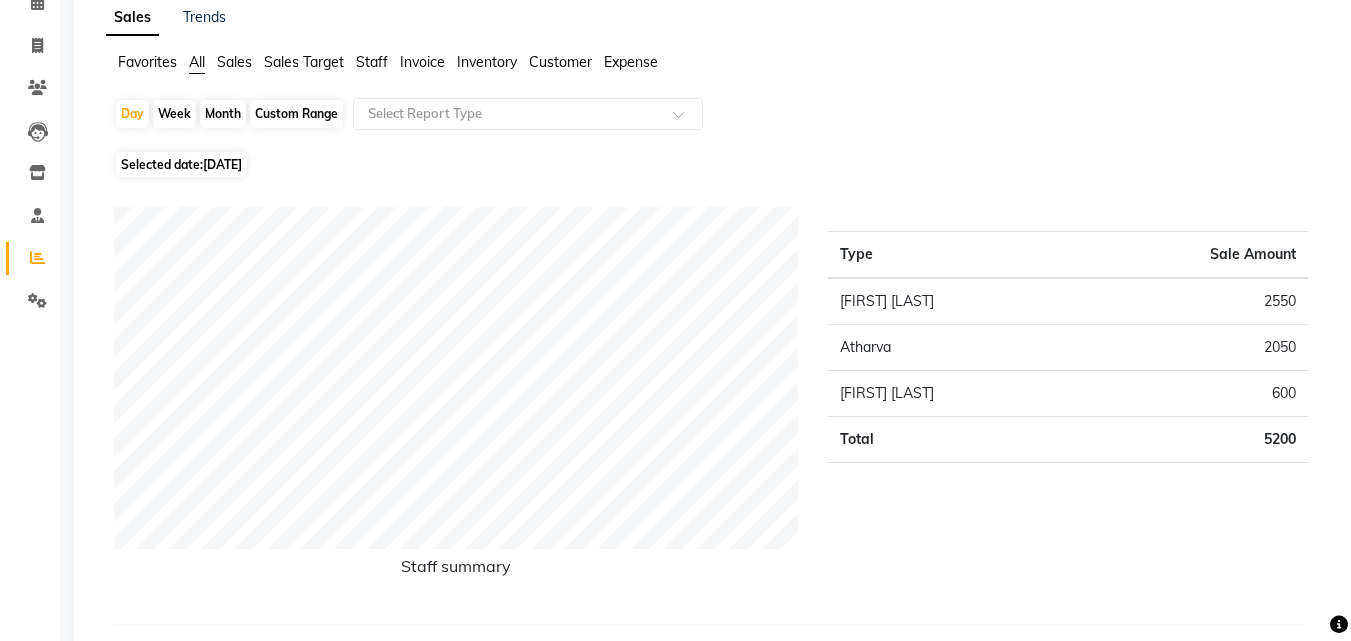 click on "Selected date:  [DATE]" 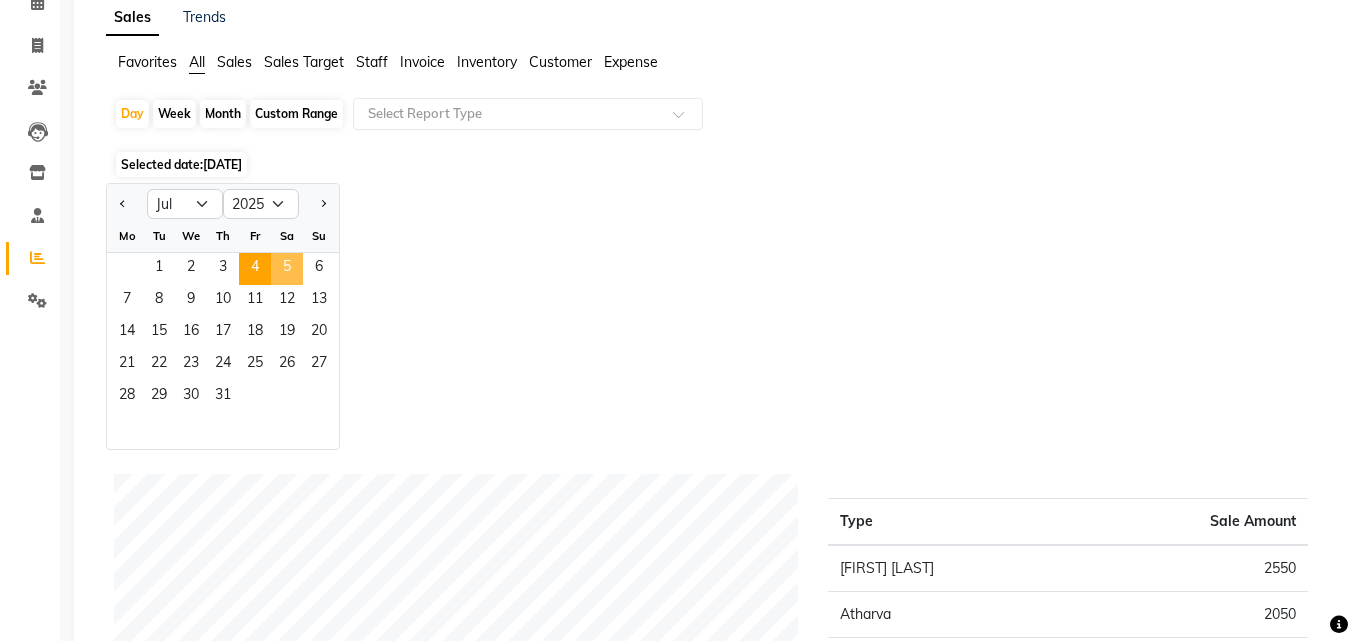 click on "5" 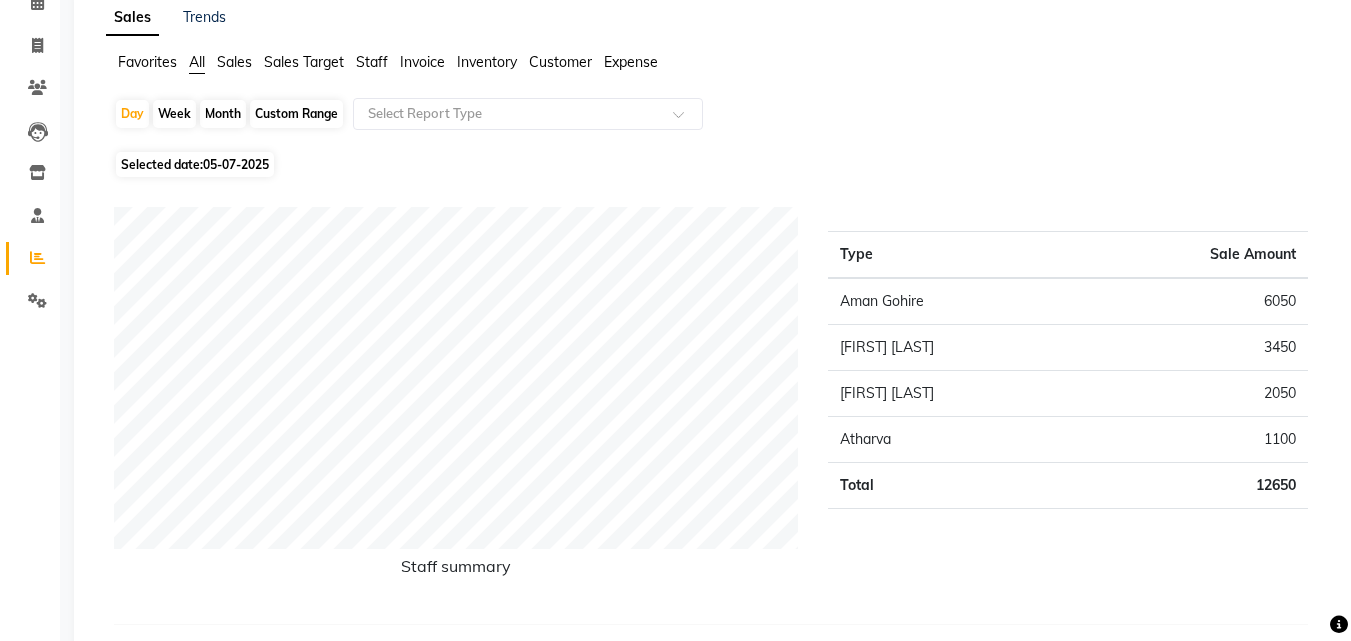 click on "05-07-2025" 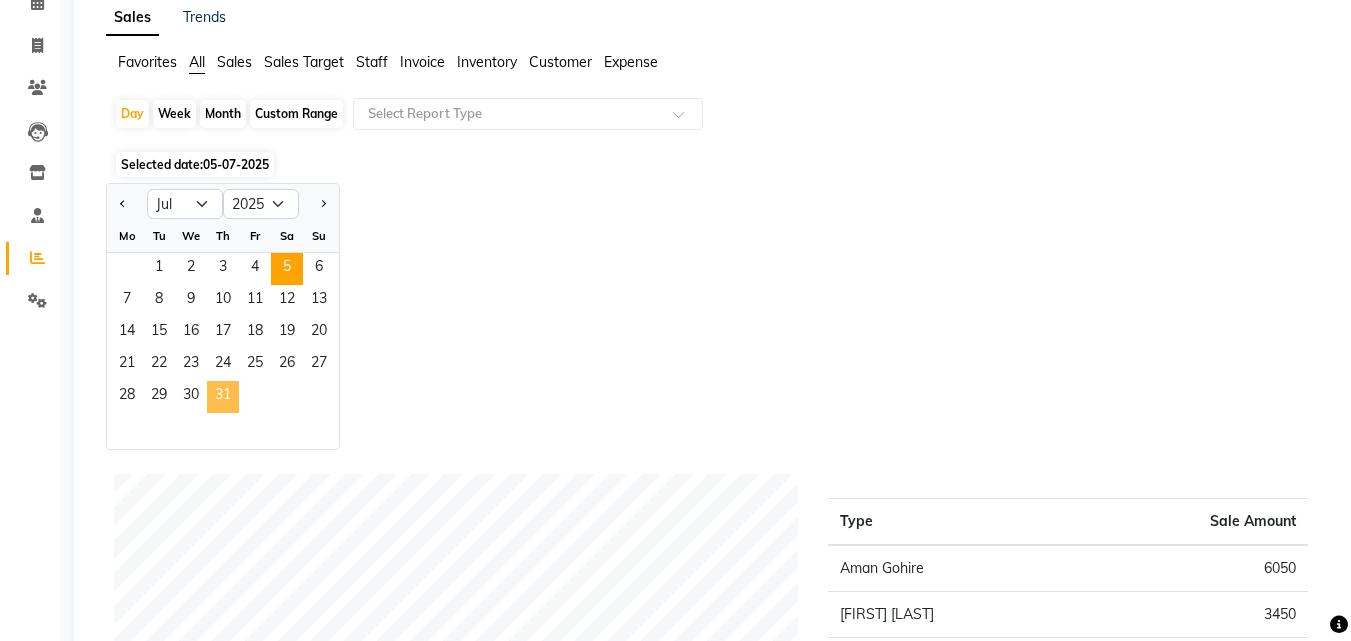 click on "31" 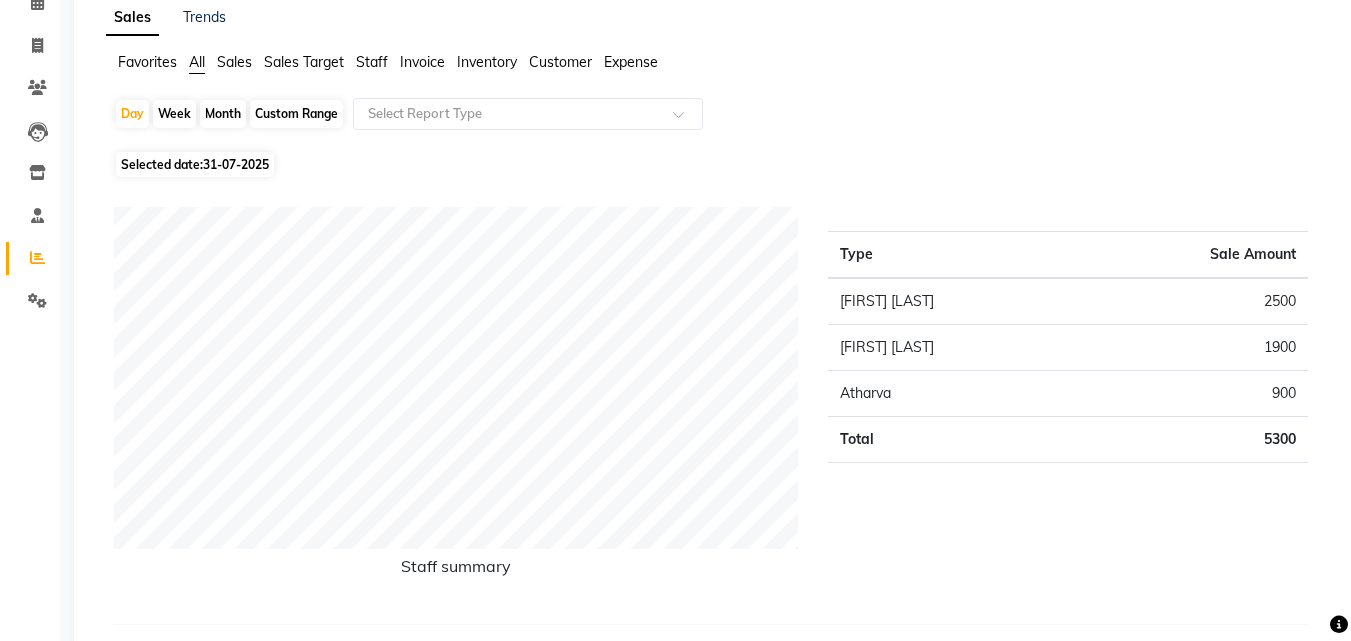 click on "Month" 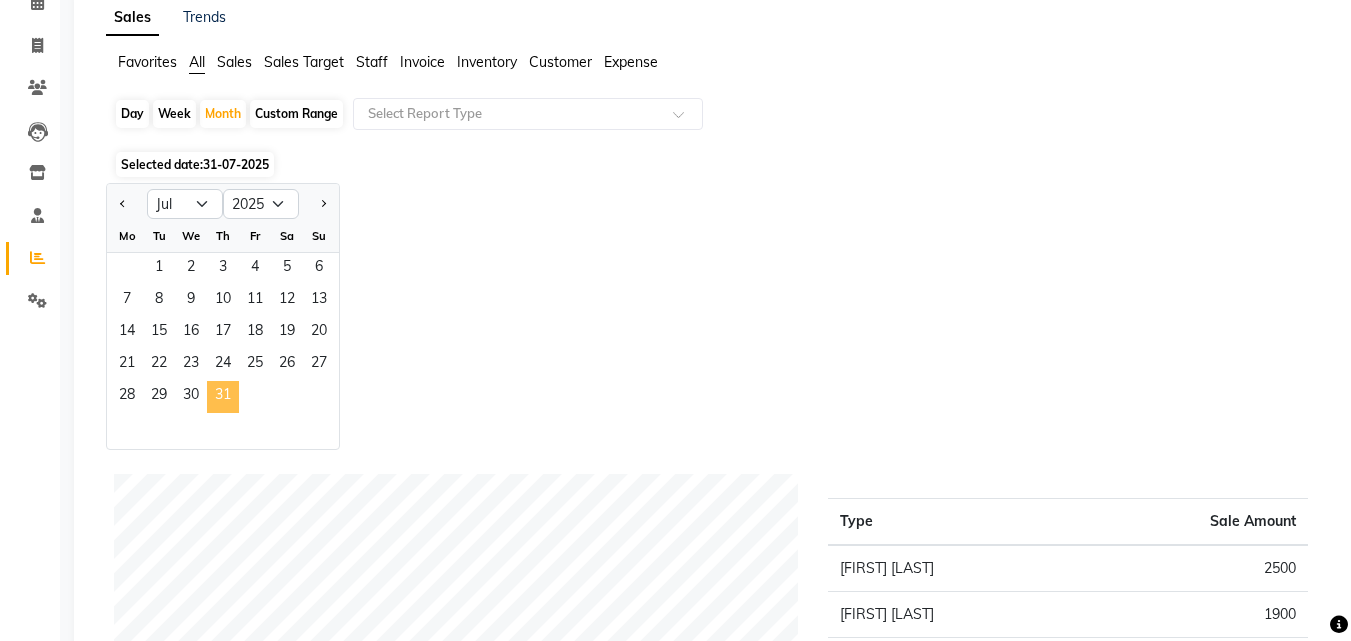 click on "31" 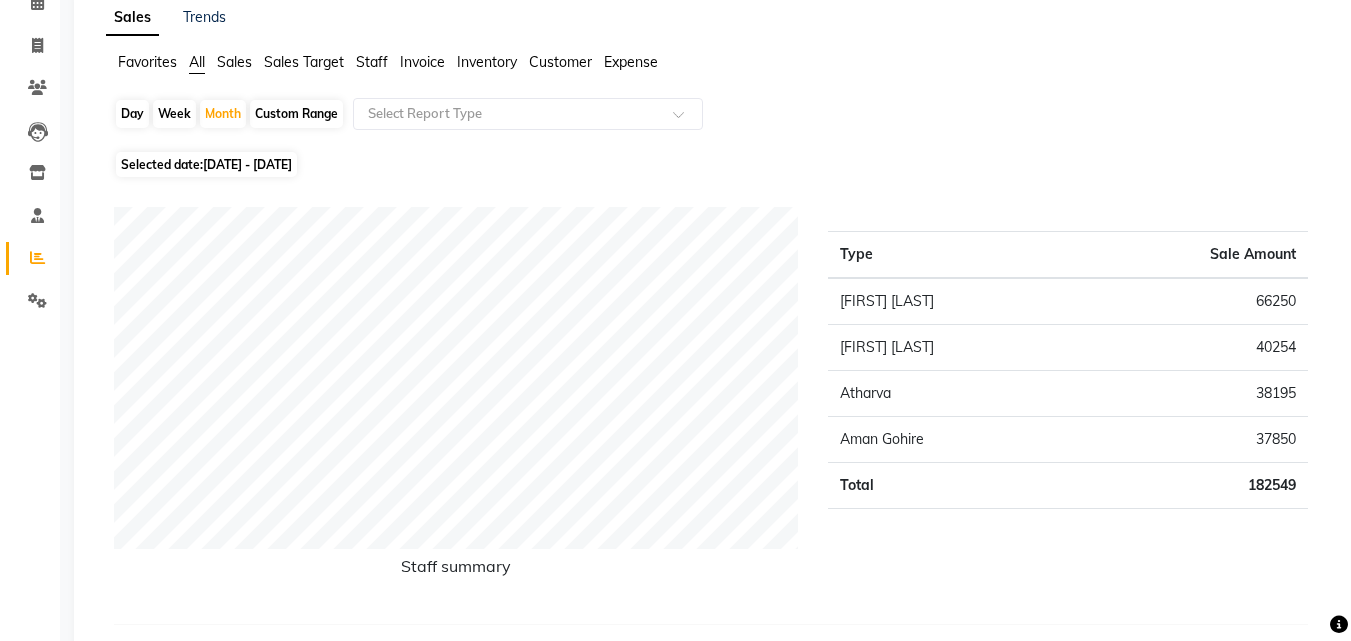 click on "[DATE] - [DATE]" 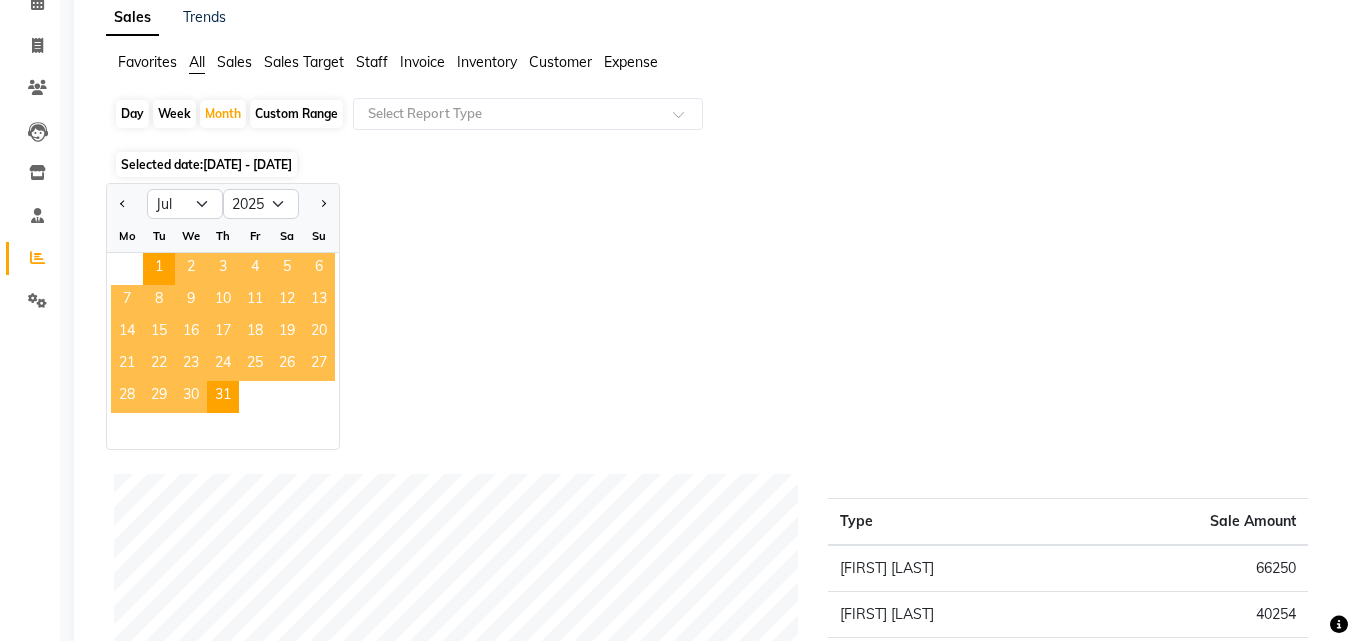 click on "Day" 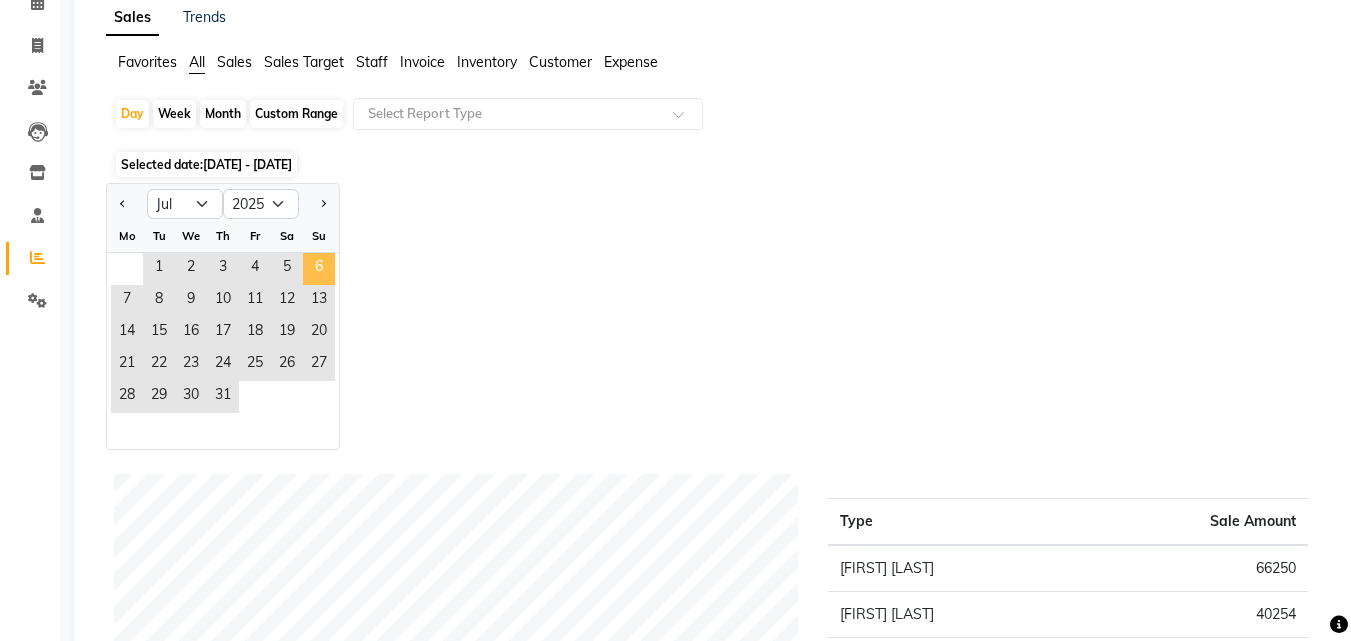 click on "6" 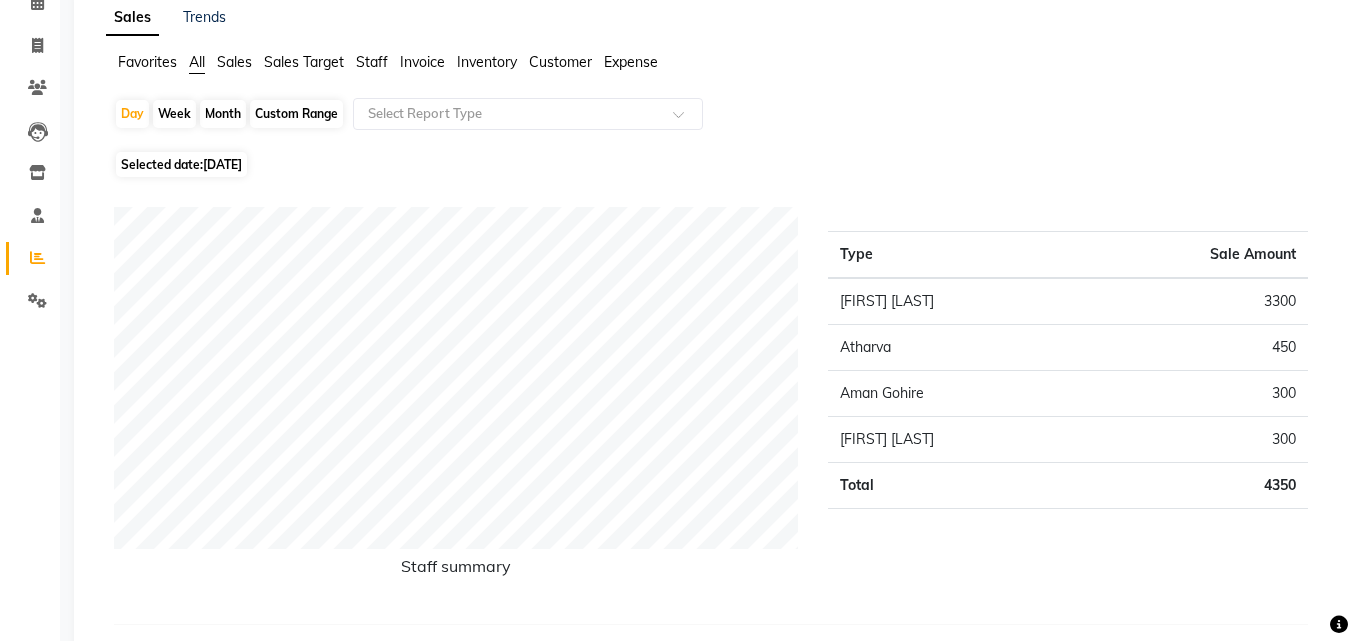 click on "[DATE]" 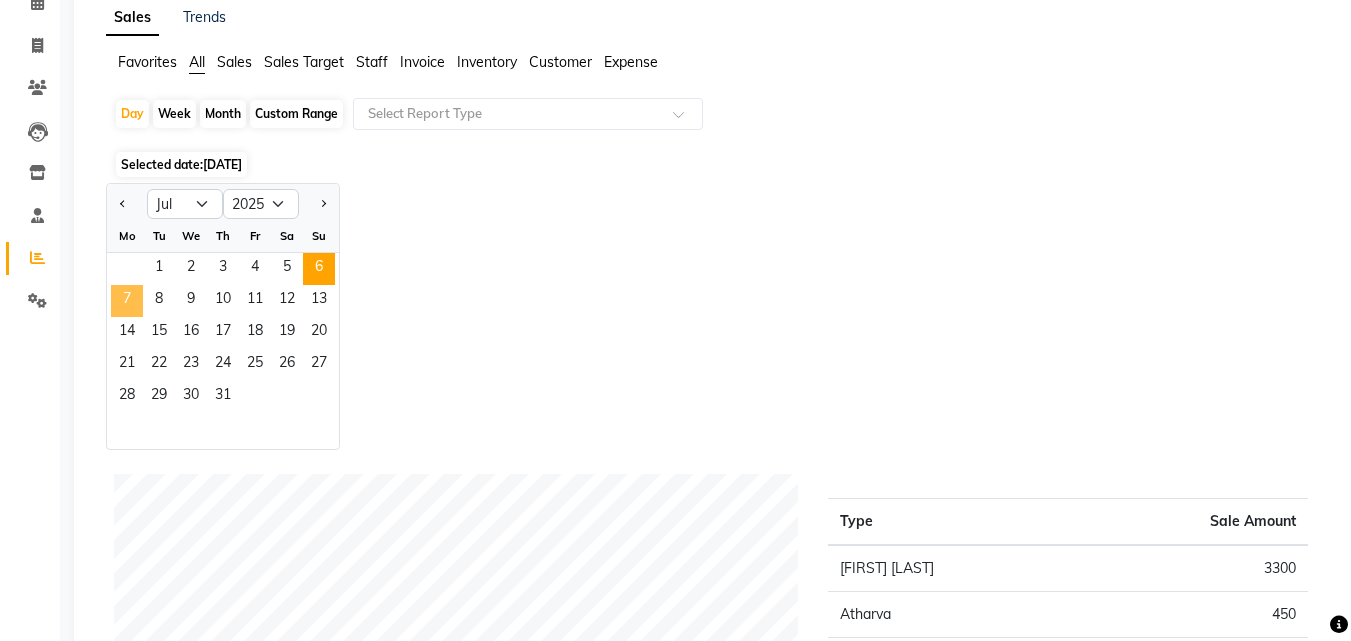 click on "7" 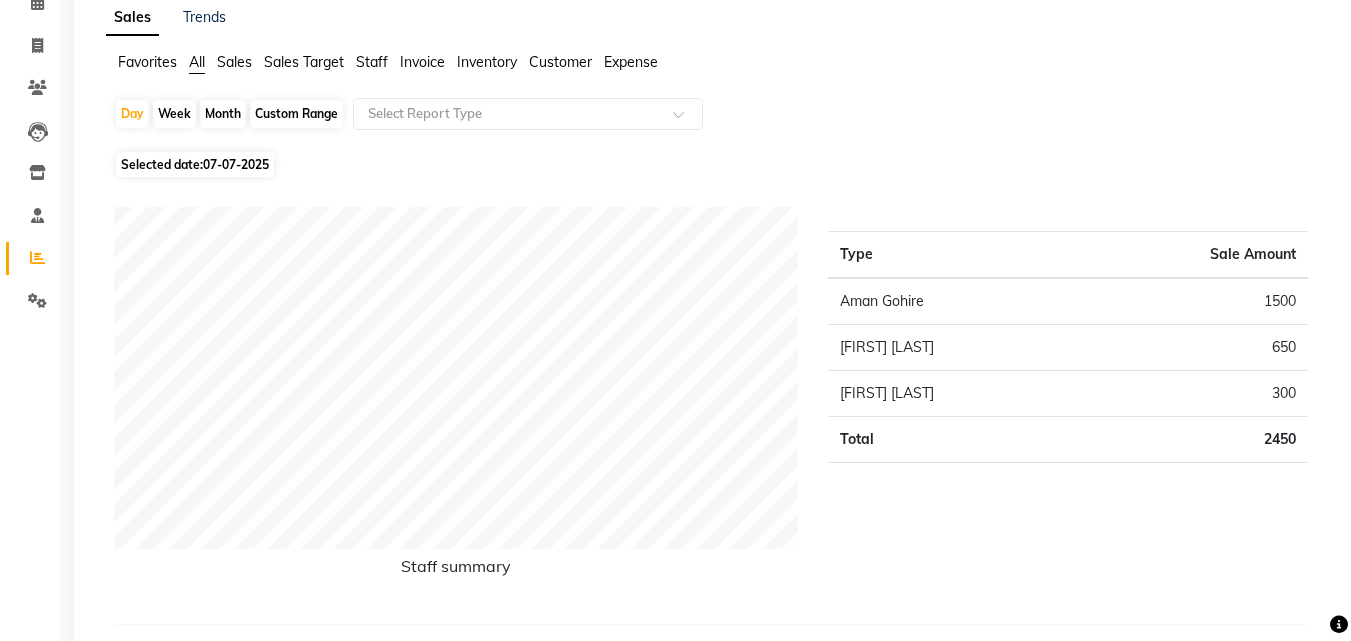 click on "07-07-2025" 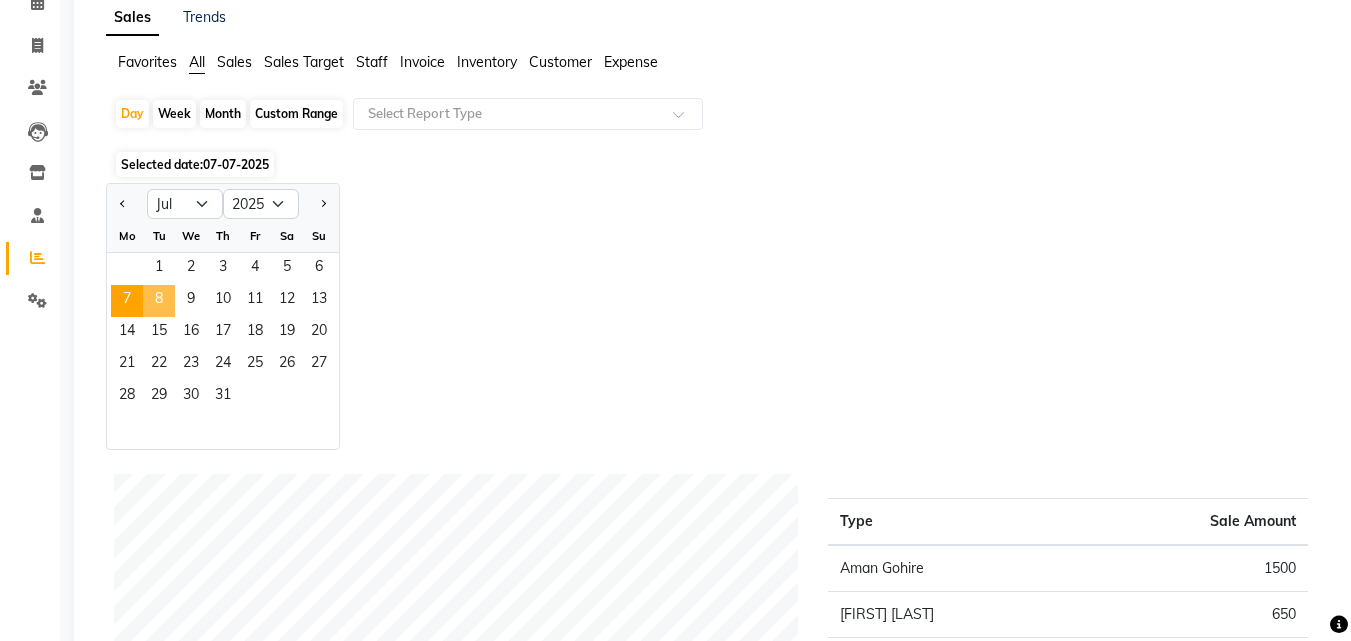 click on "8" 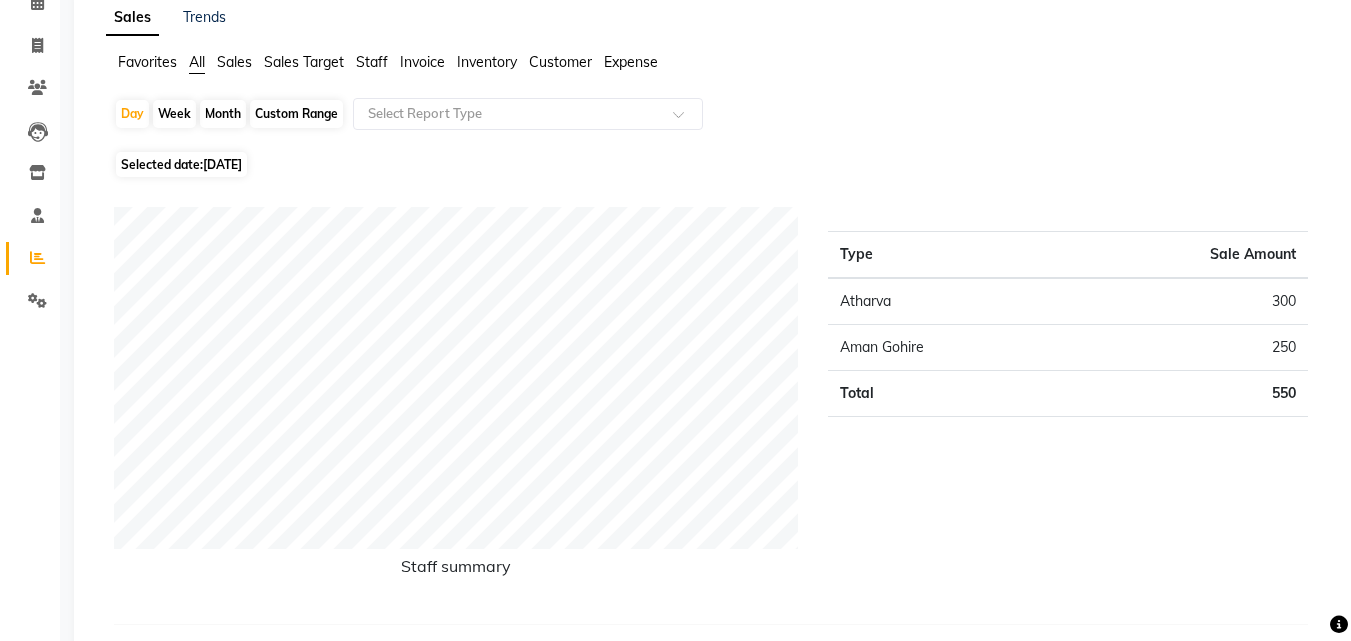 click on "[DATE]" 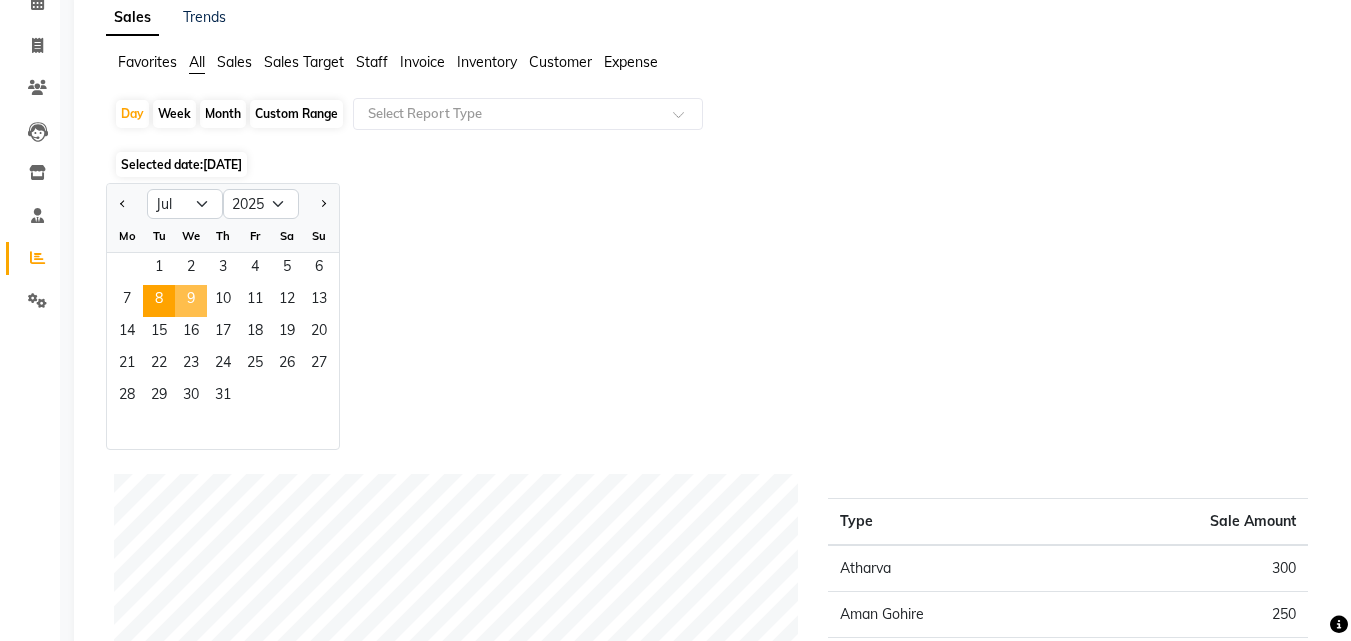 click on "9" 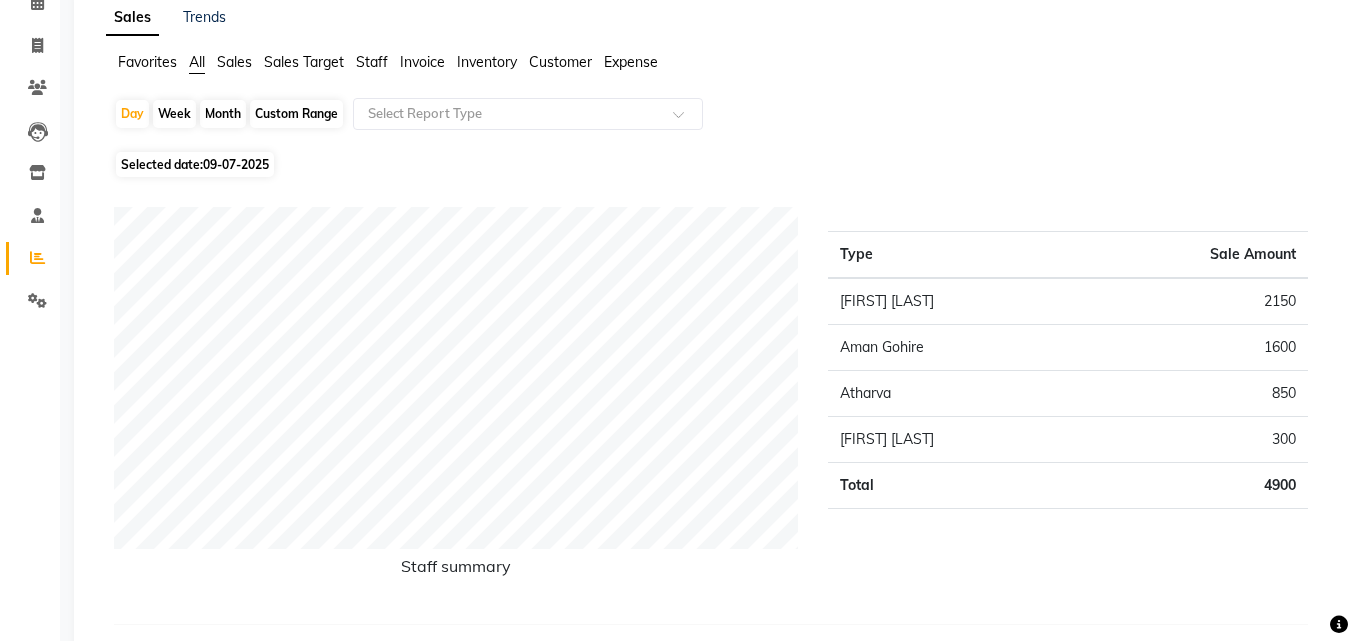 click on "09-07-2025" 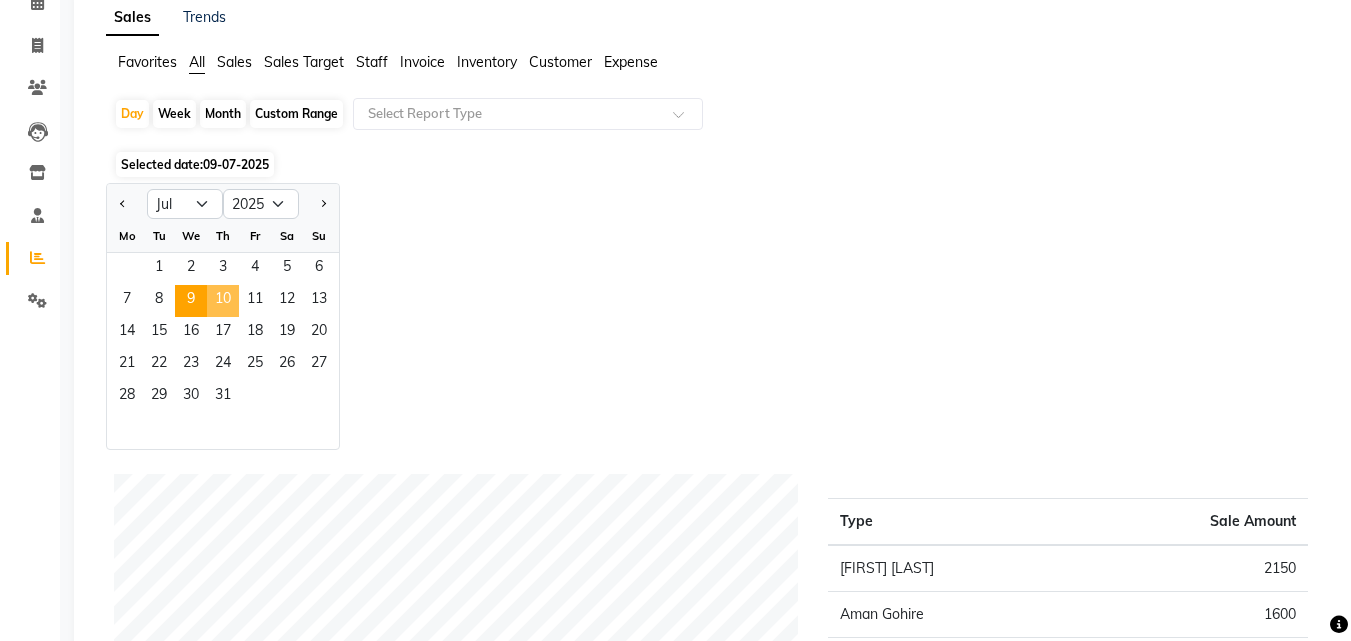 click on "10" 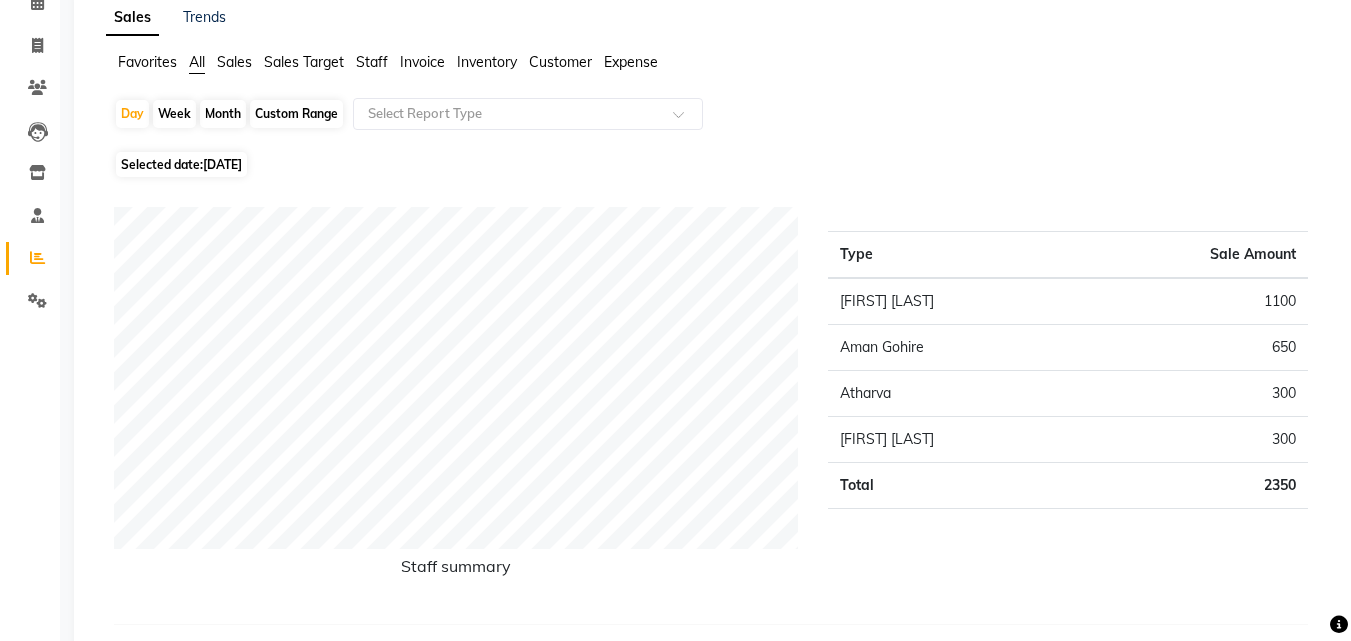 click on "[DATE]" 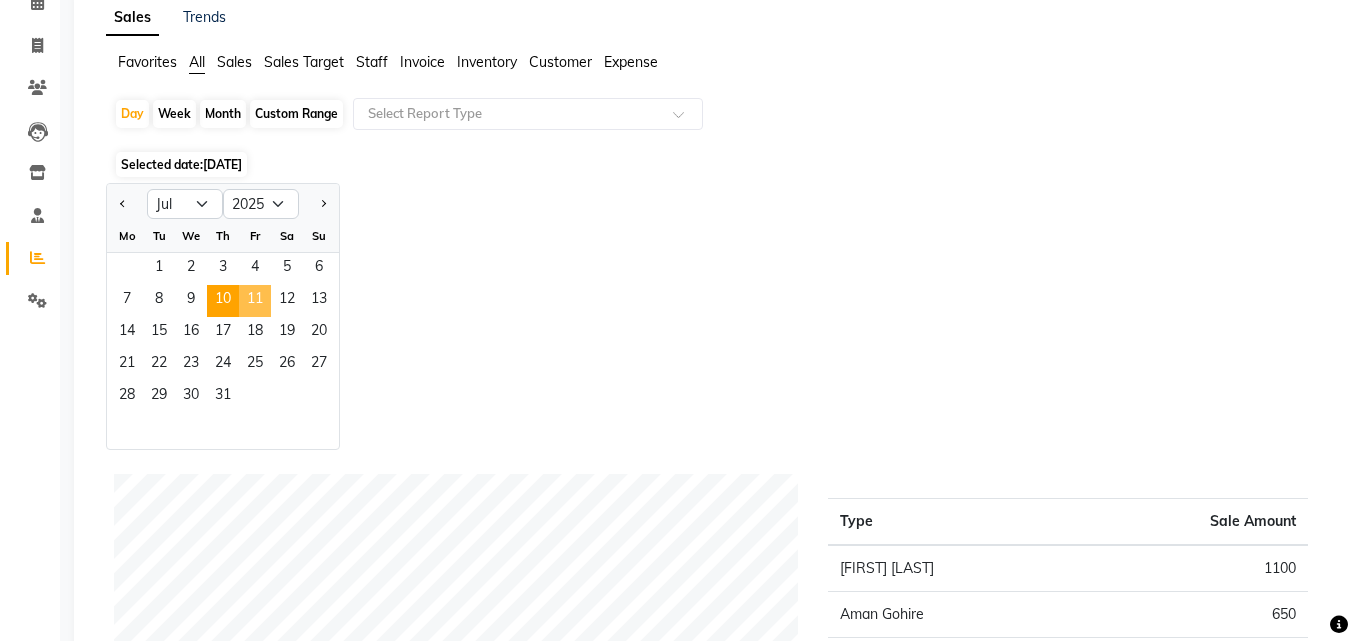 click on "11" 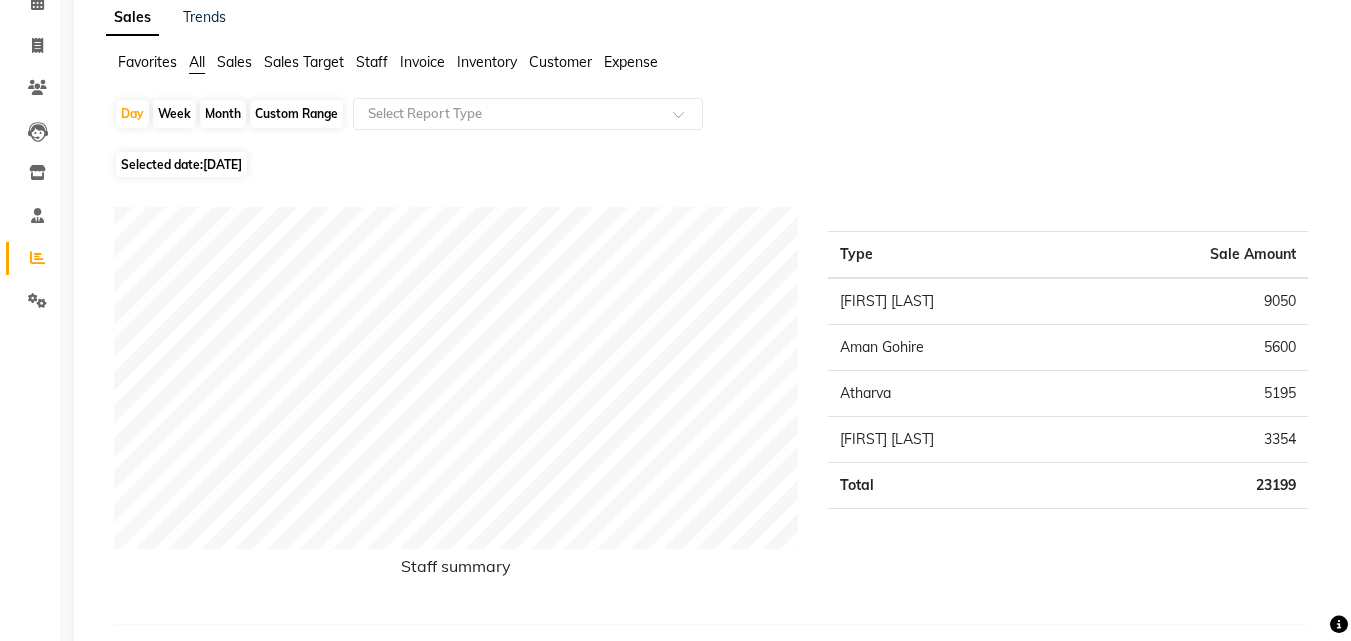 click on "[DATE]" 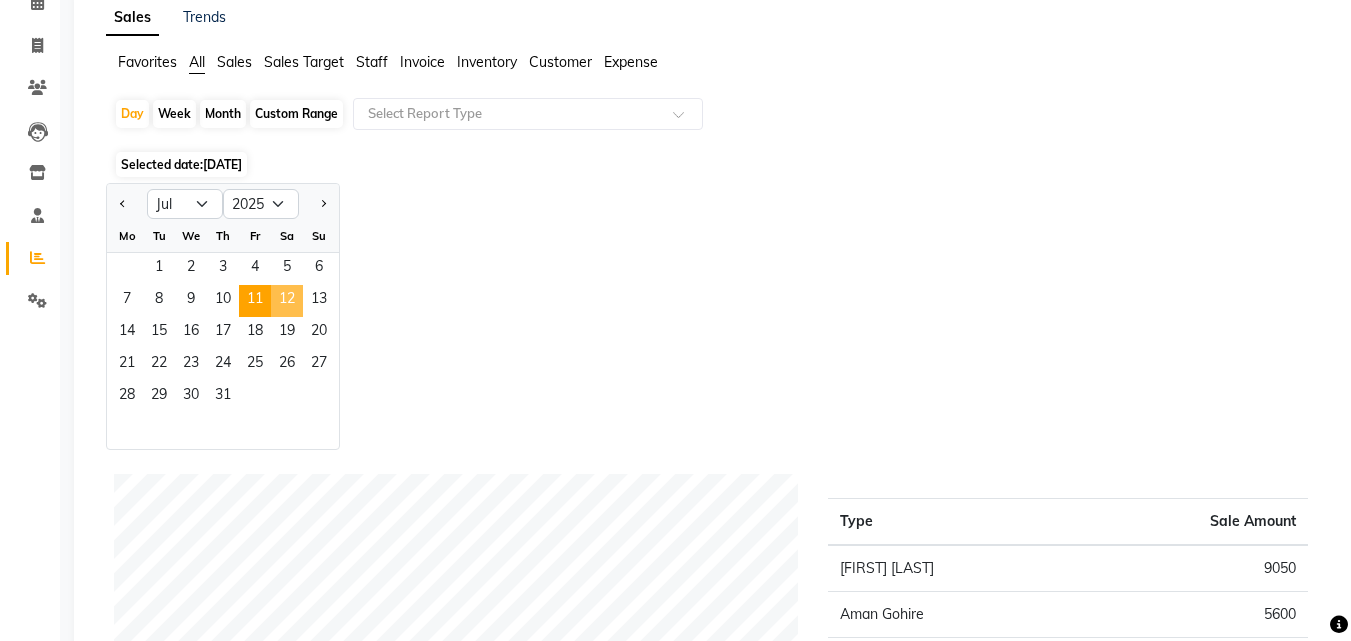 click on "12" 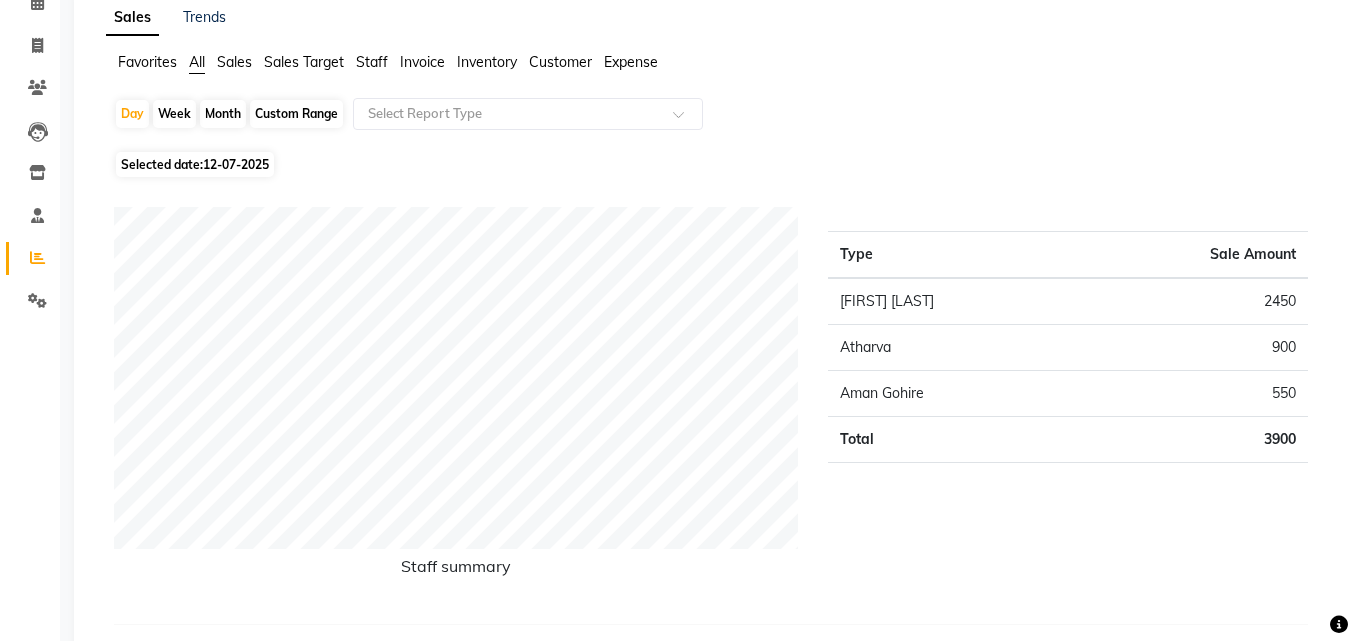 click on "12-07-2025" 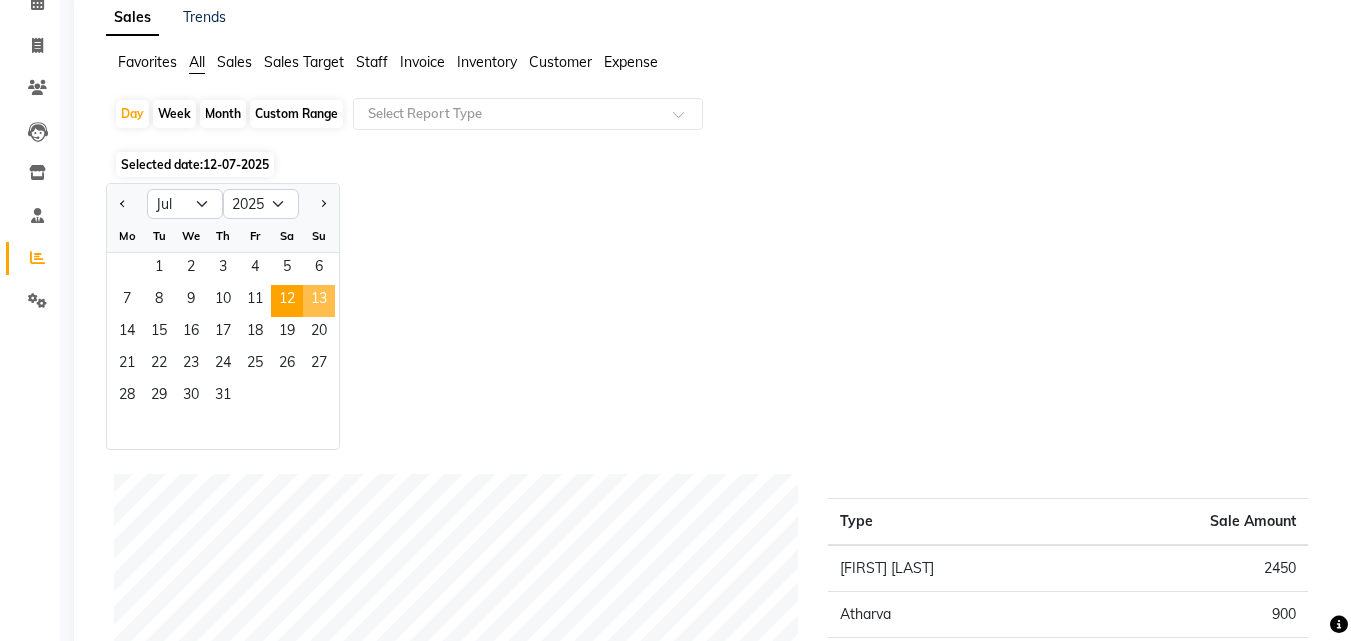click on "13" 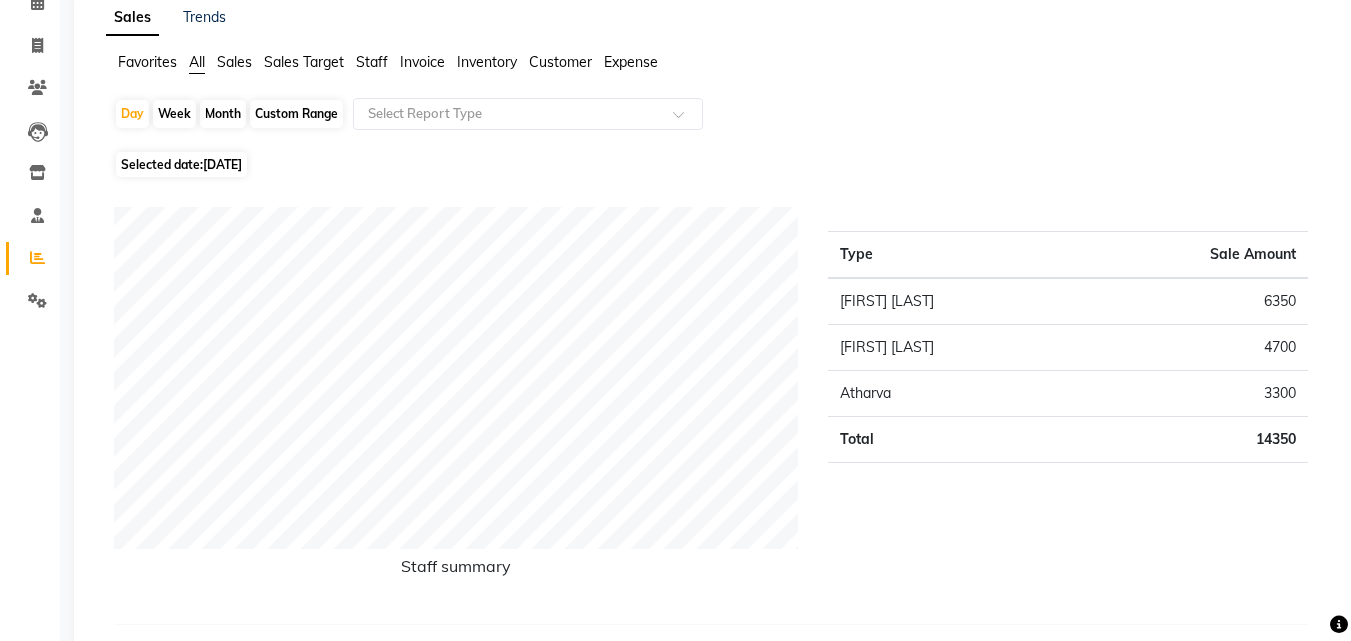 click on "Selected date:  [DATE]" 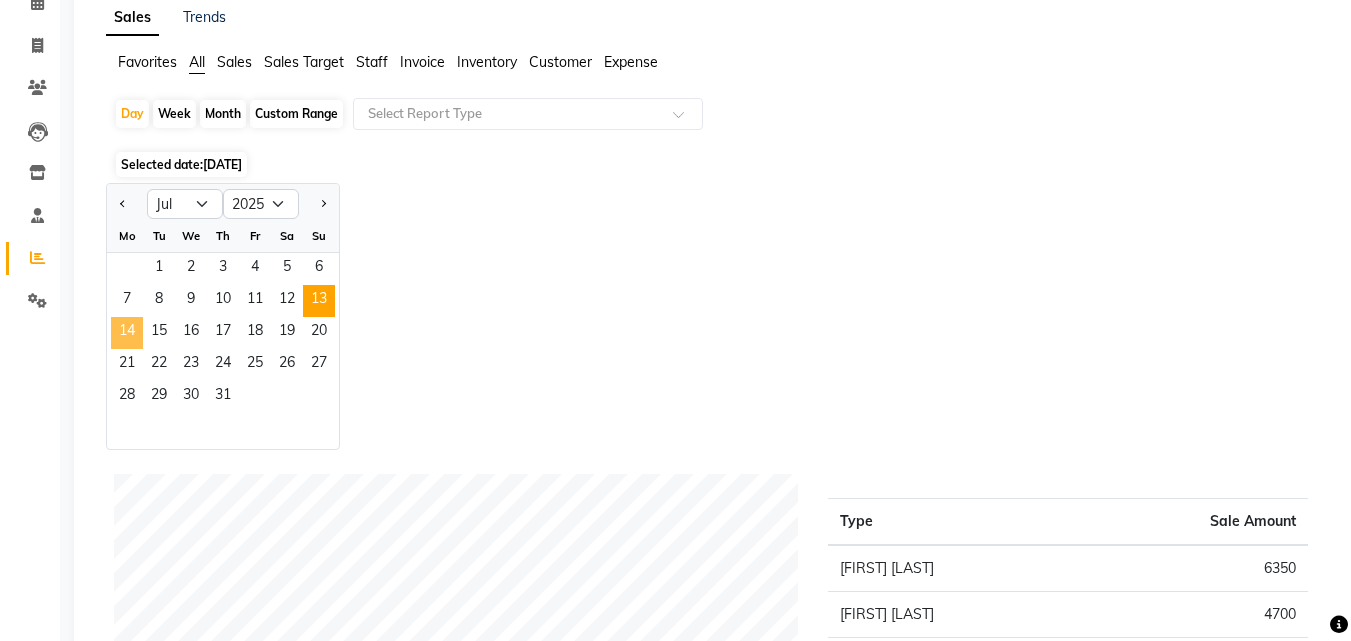 click on "14" 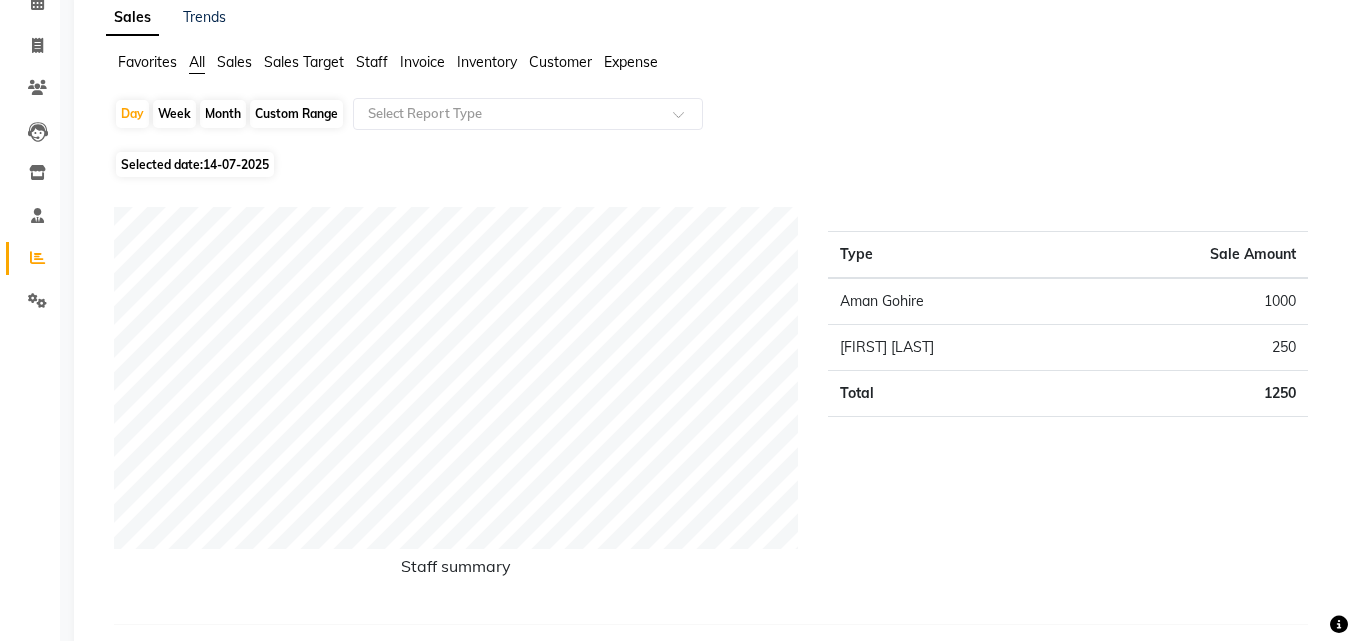 click on "Day   Week   Month   Custom Range  Select Report Type Selected date:  [DATE]  Staff summary Type Sale Amount Aman Gohire 1000 Sahil Sherkar 250 Total 1250 Sales summary Type Sale Amount Memberships 0 Gift card 0 Prepaid 0 Vouchers 0 Products 0 Packages 0 Tips 0 Services 1250 Fee 0 Total 1250 Service sales Type Sale Amount Upto Sholder spa (normal) 1000 Hair cut- Hair cut Men 250 Total 1250 ★ Mark as Favorite  Choose how you'd like to save "" report to favorites  Save to Personal Favorites:   Only you can see this report in your favorites tab.  Share with Organization:   Everyone in your organization can see this report in their favorites tab.  Save to Favorites" 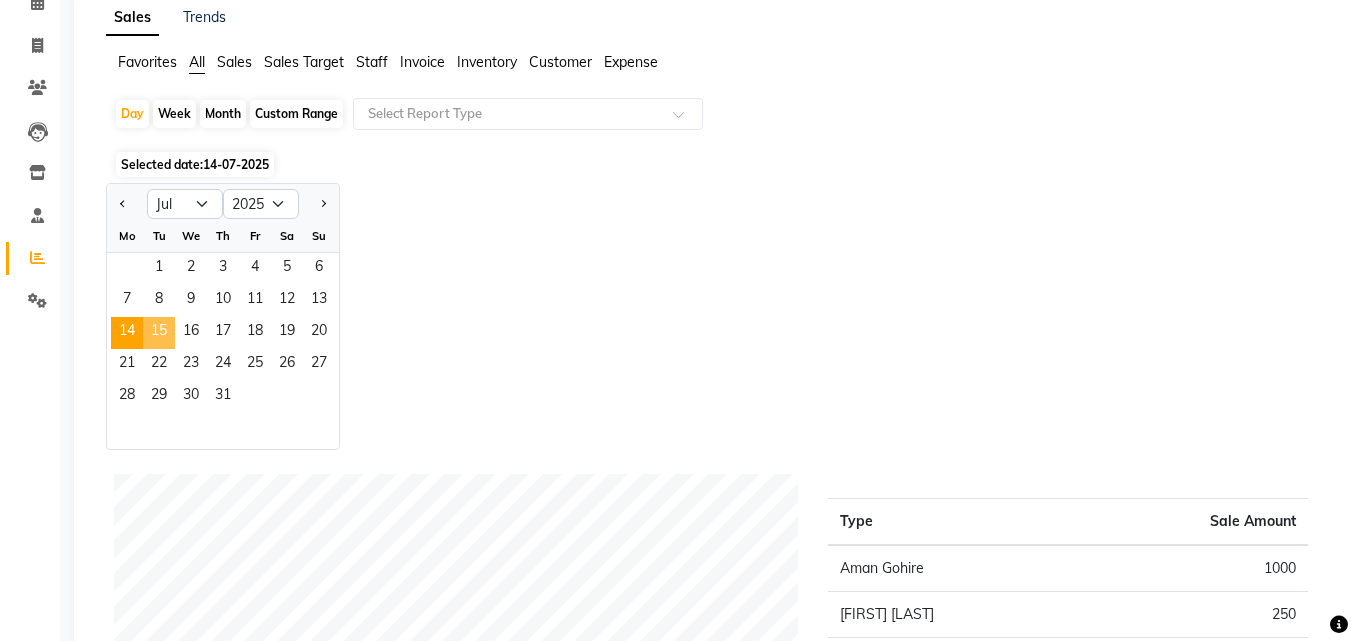 click on "15" 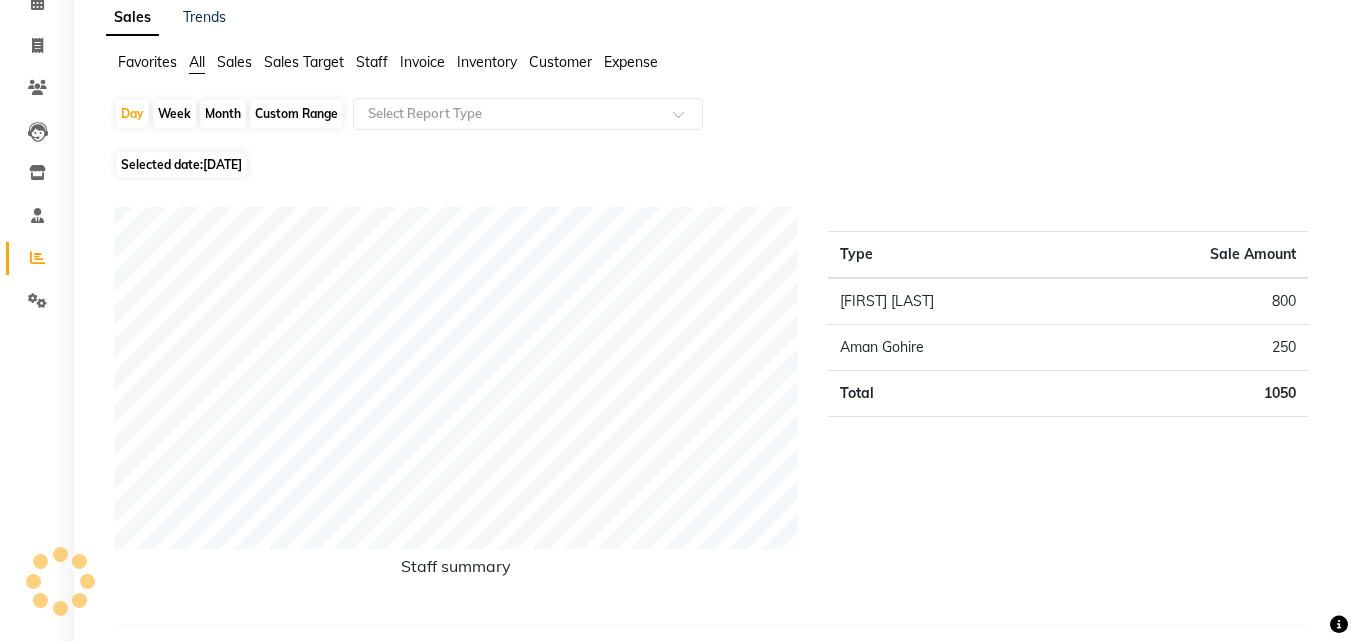click on "[DATE]" 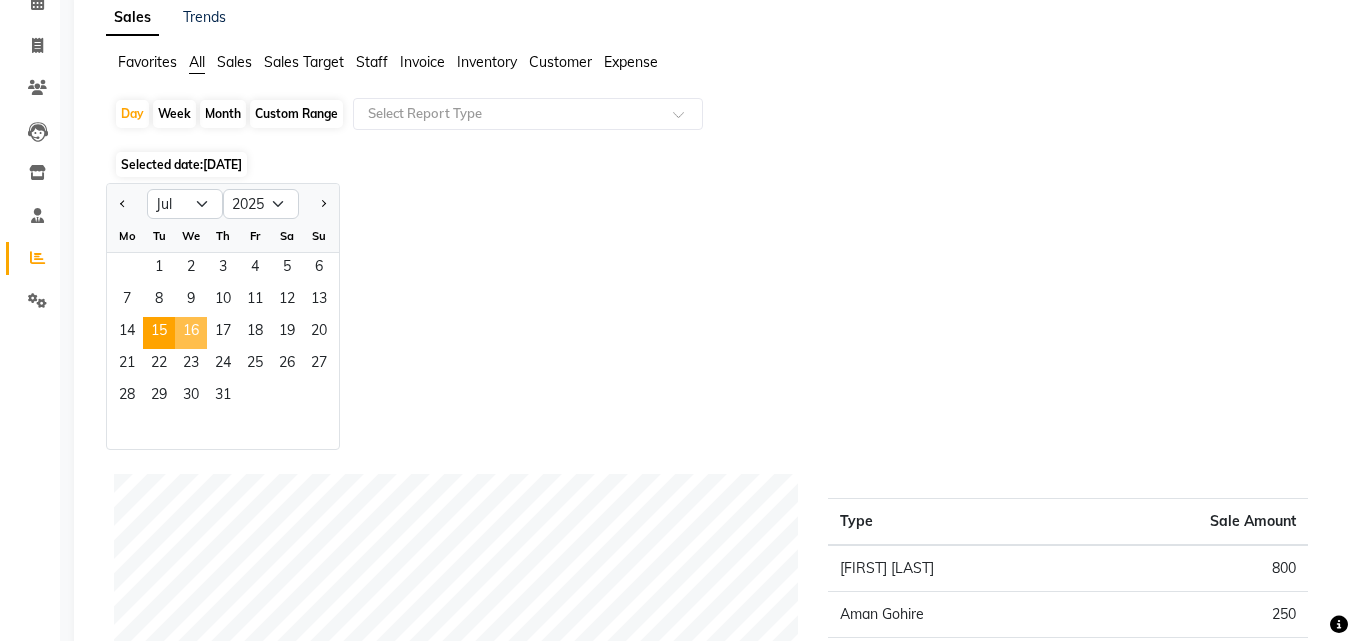 click on "16" 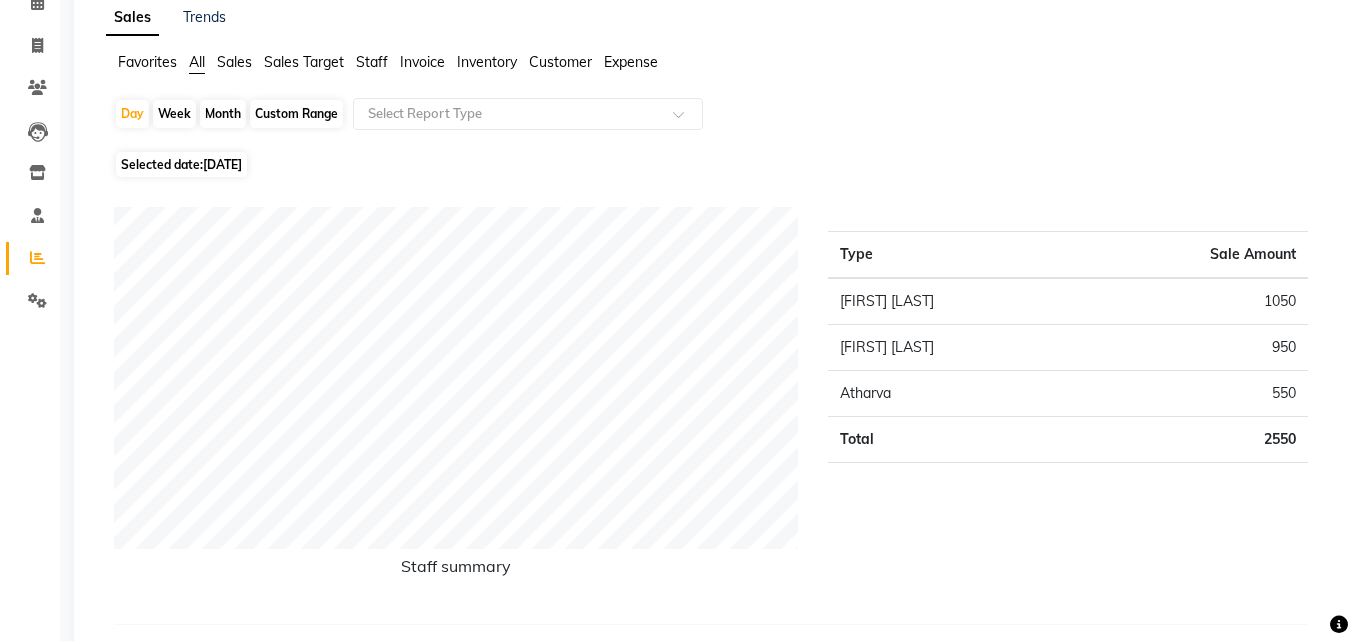 click on "[DATE]" 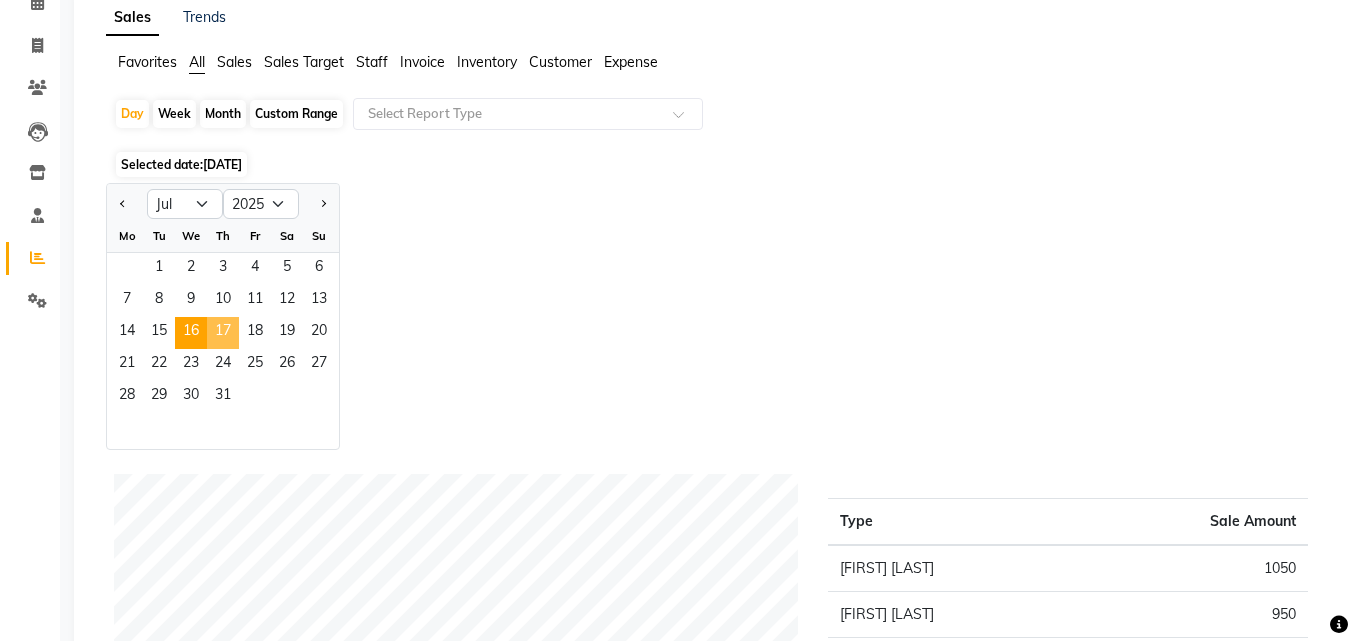 click on "17" 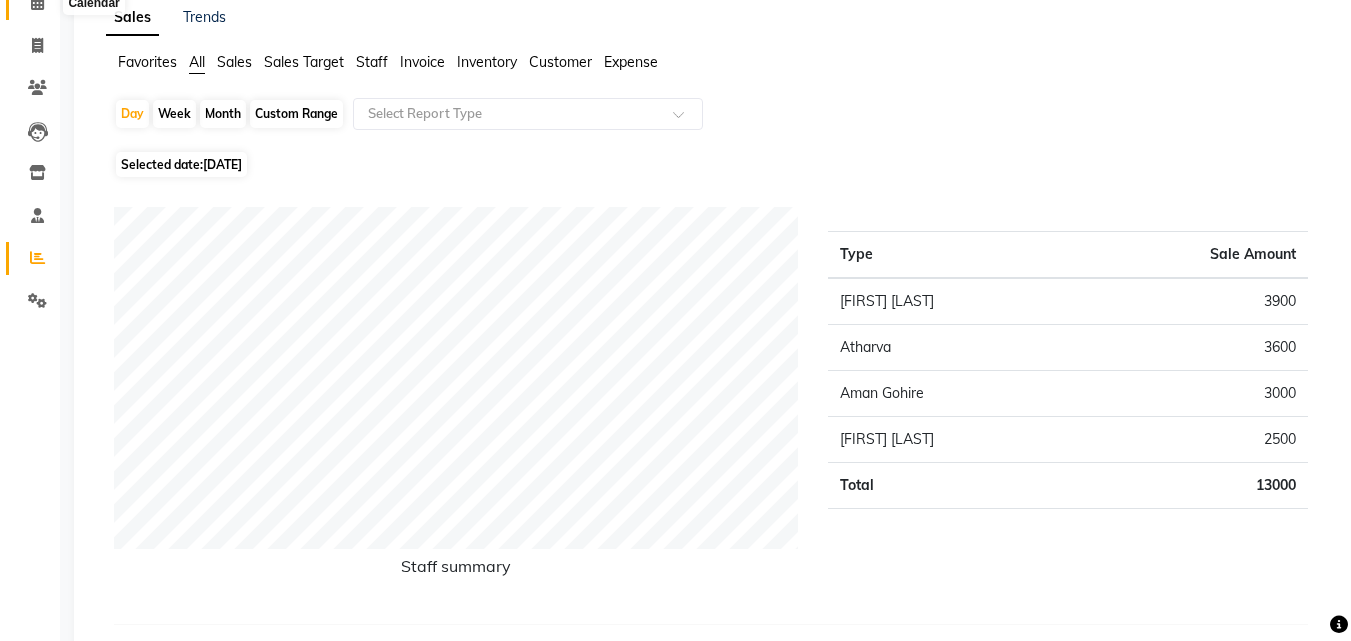 click 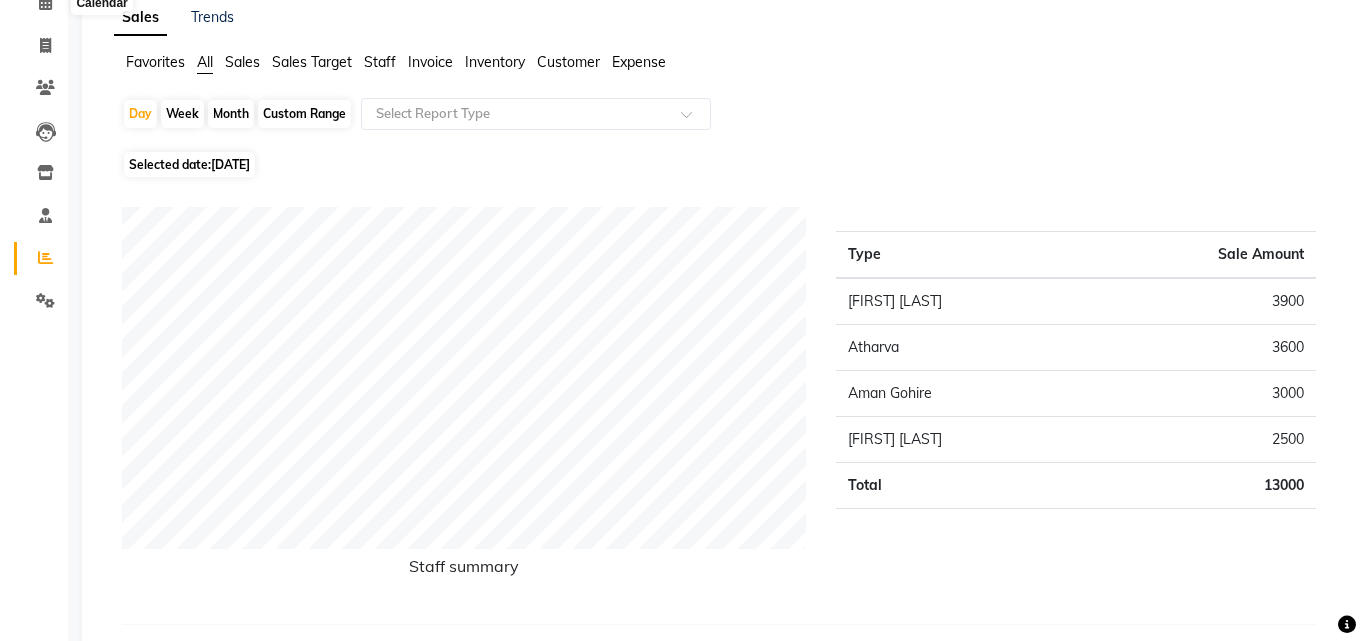 scroll, scrollTop: 0, scrollLeft: 0, axis: both 